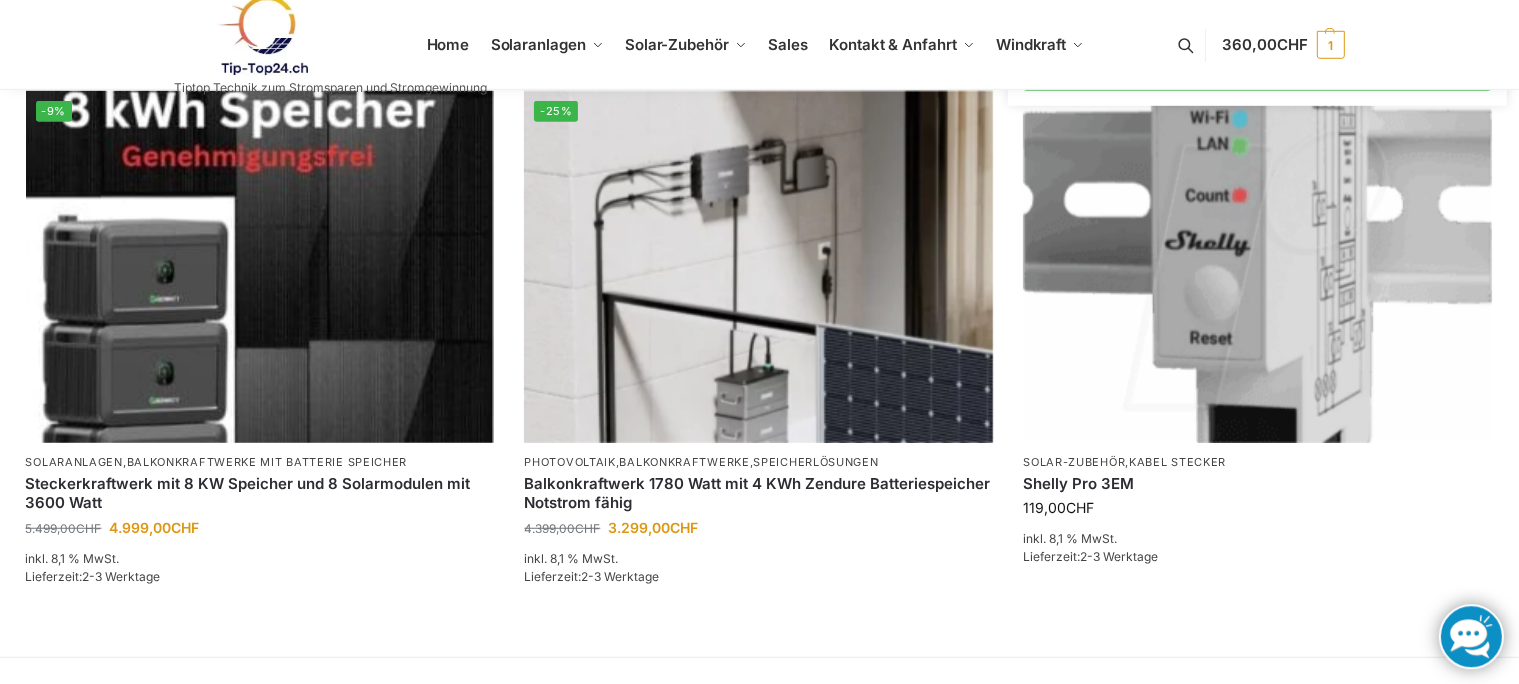 scroll, scrollTop: 1419, scrollLeft: 0, axis: vertical 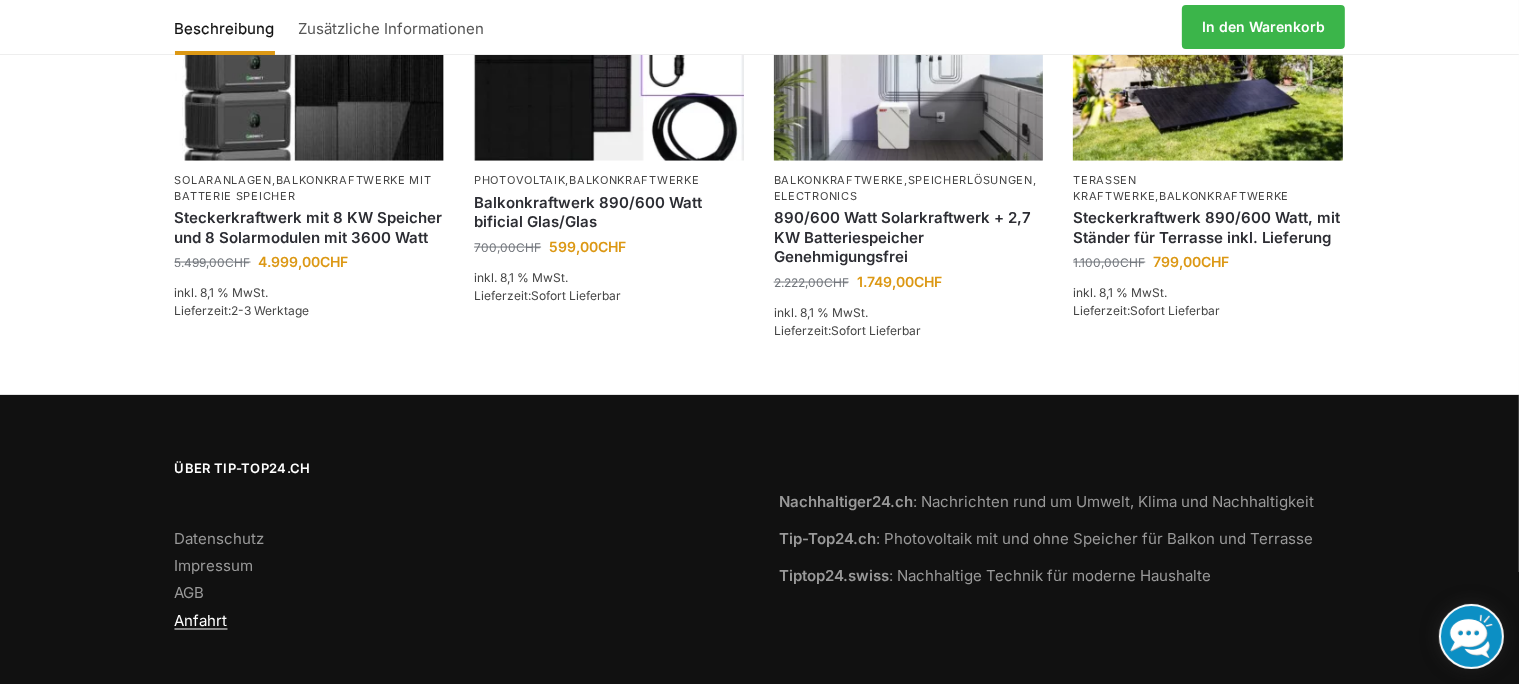 click on "Anfahrt" at bounding box center [201, 621] 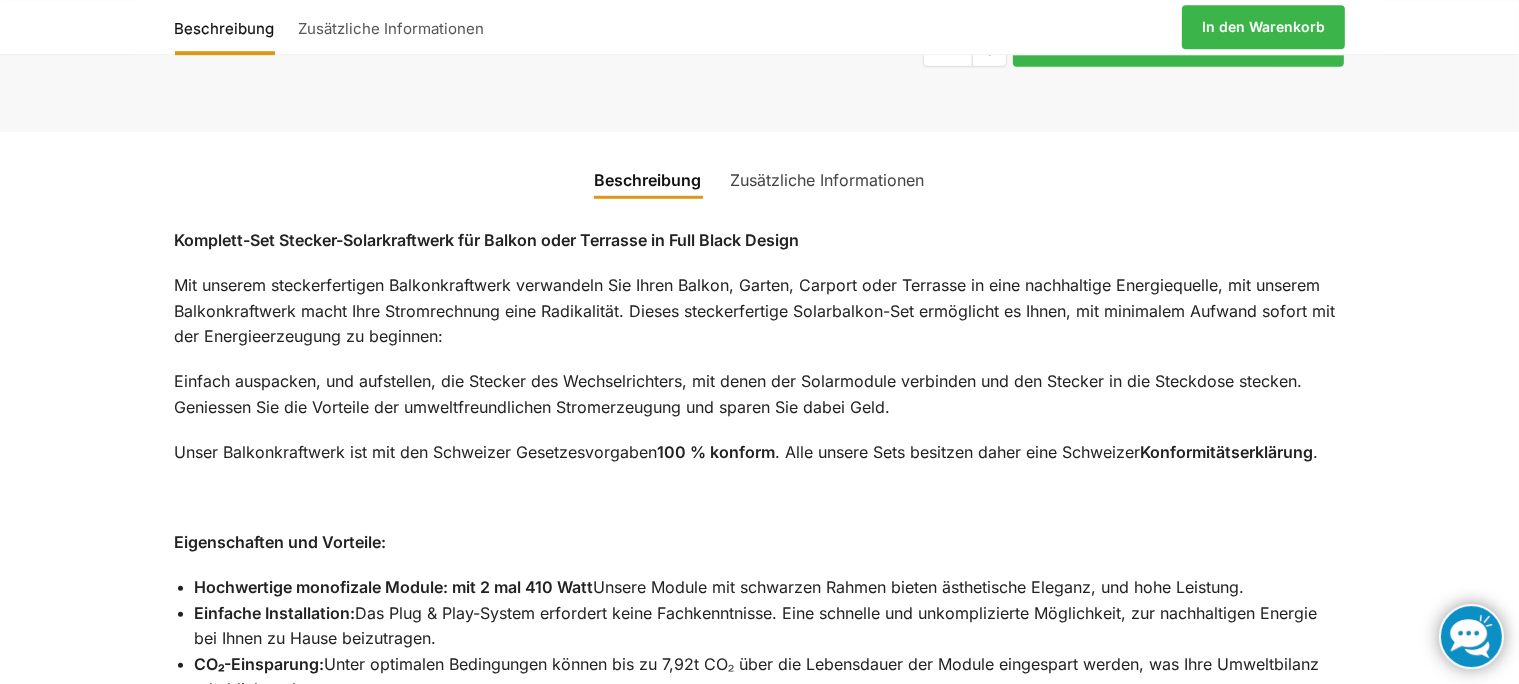 scroll, scrollTop: 1324, scrollLeft: 0, axis: vertical 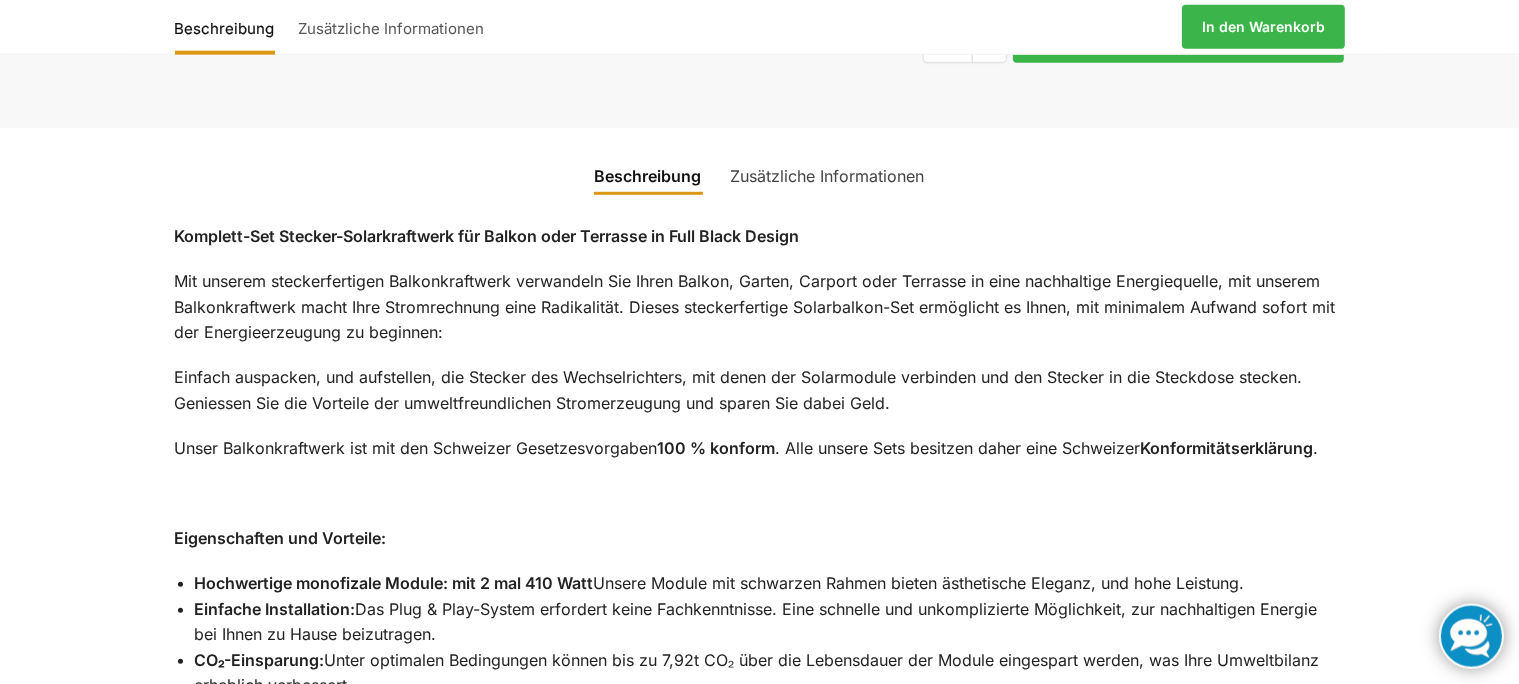 click on "Zusätzliche Informationen" at bounding box center [828, 176] 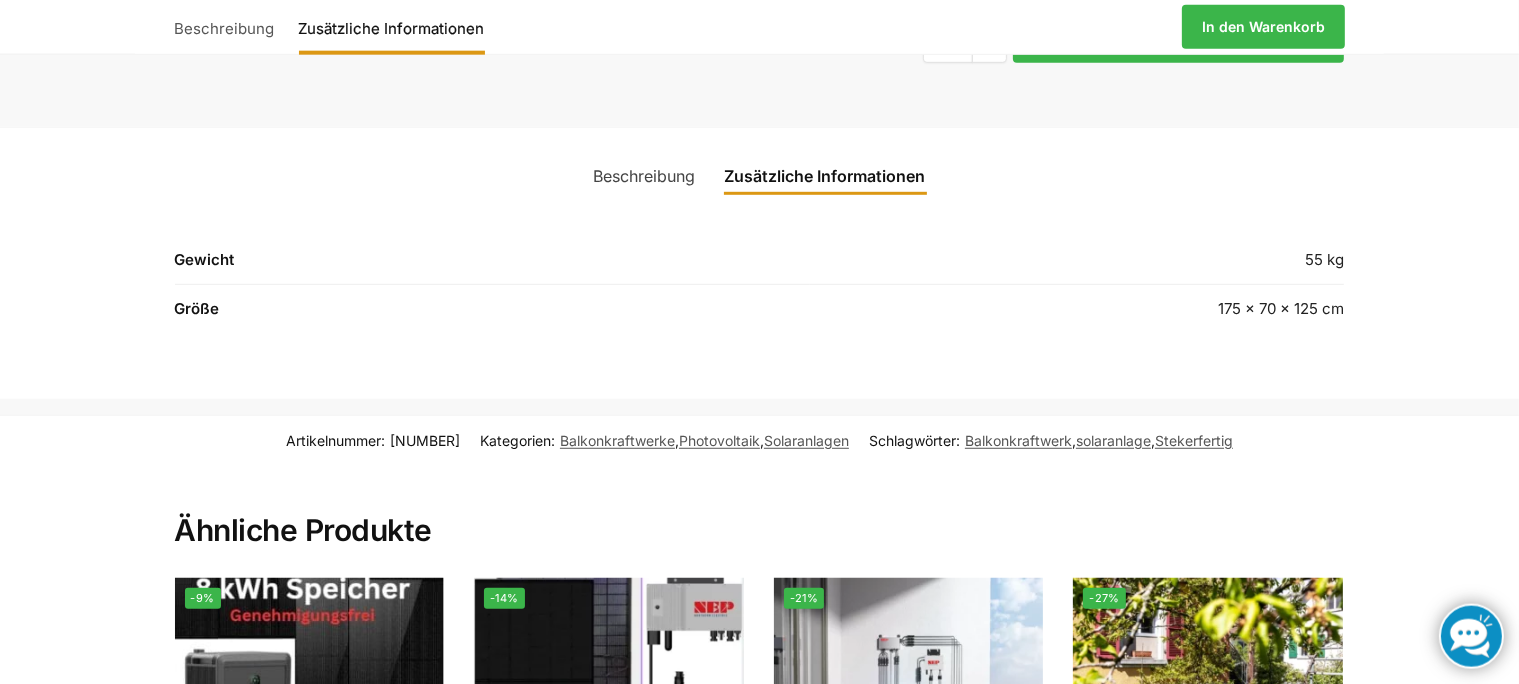 click on "Beschreibung" at bounding box center (645, 176) 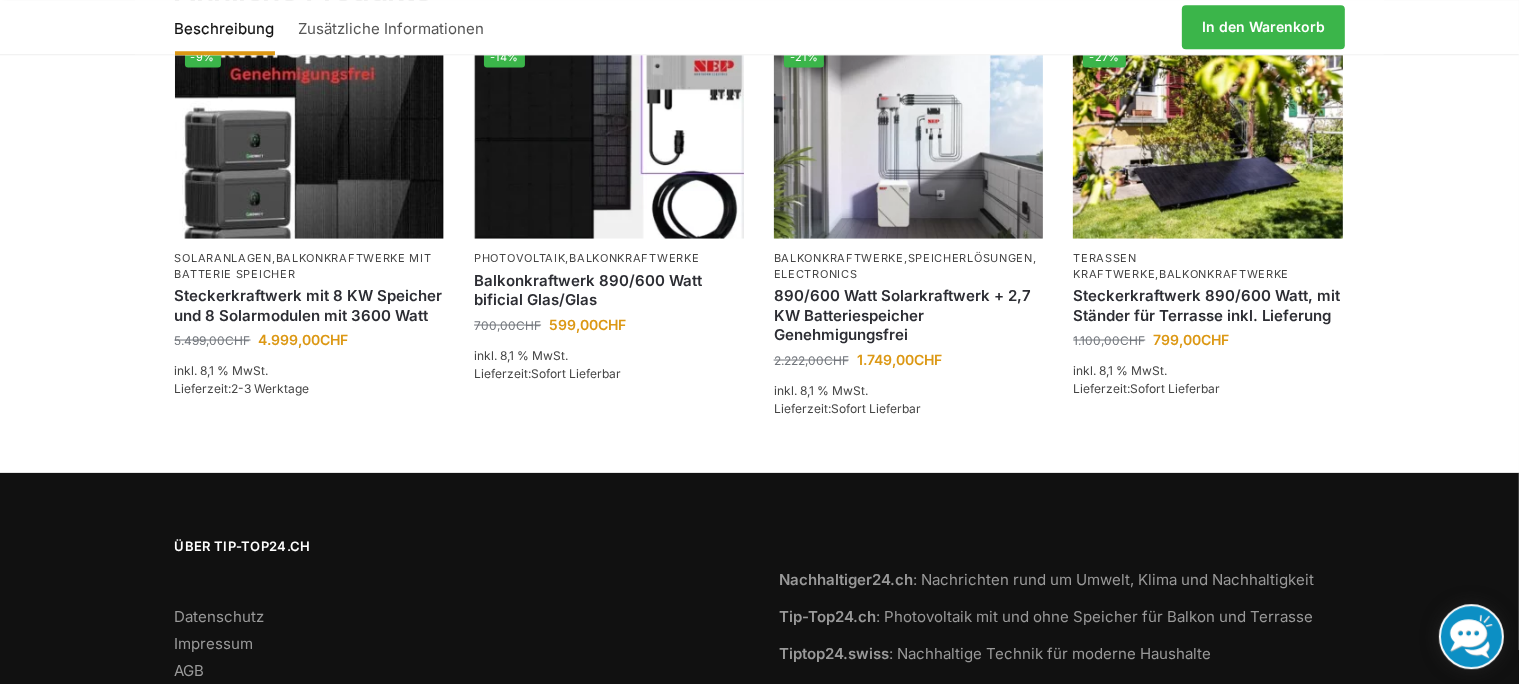 scroll, scrollTop: 3239, scrollLeft: 0, axis: vertical 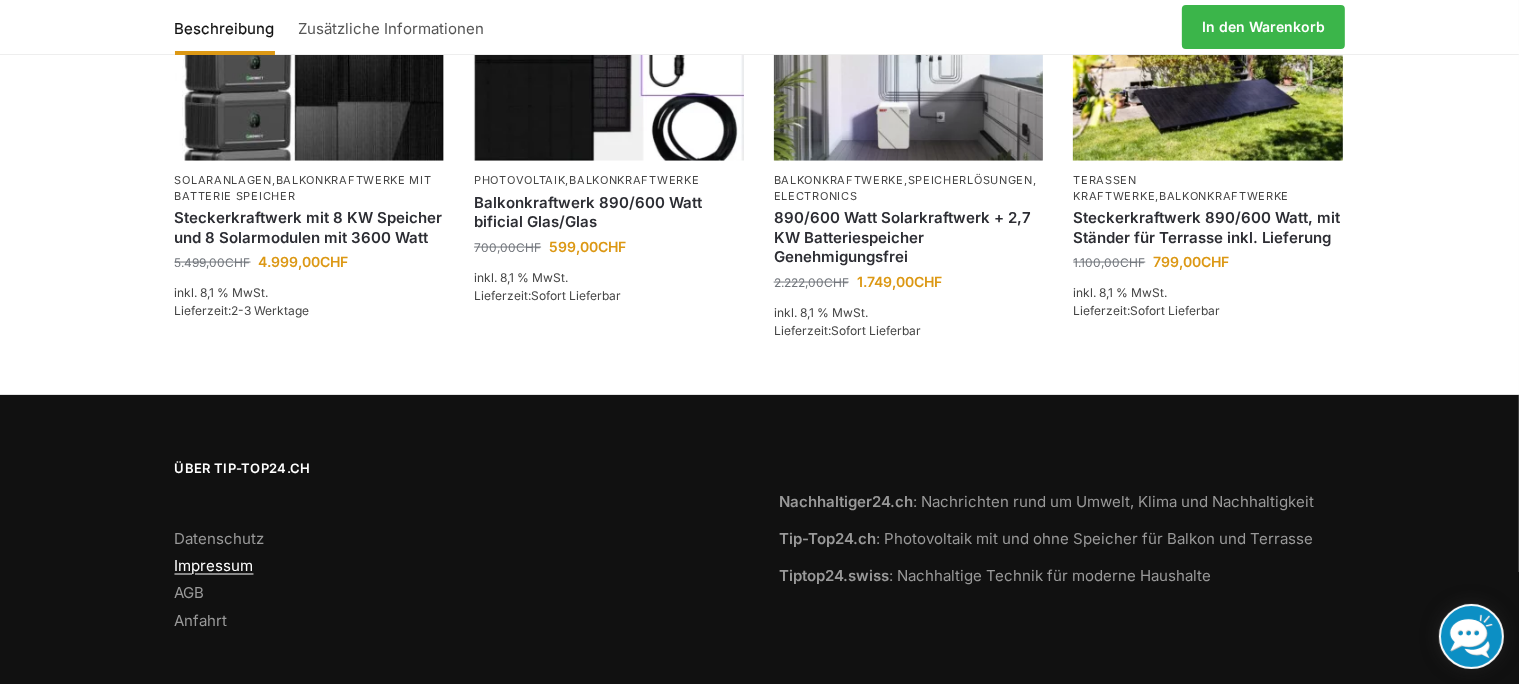 click on "Impressum" at bounding box center (214, 566) 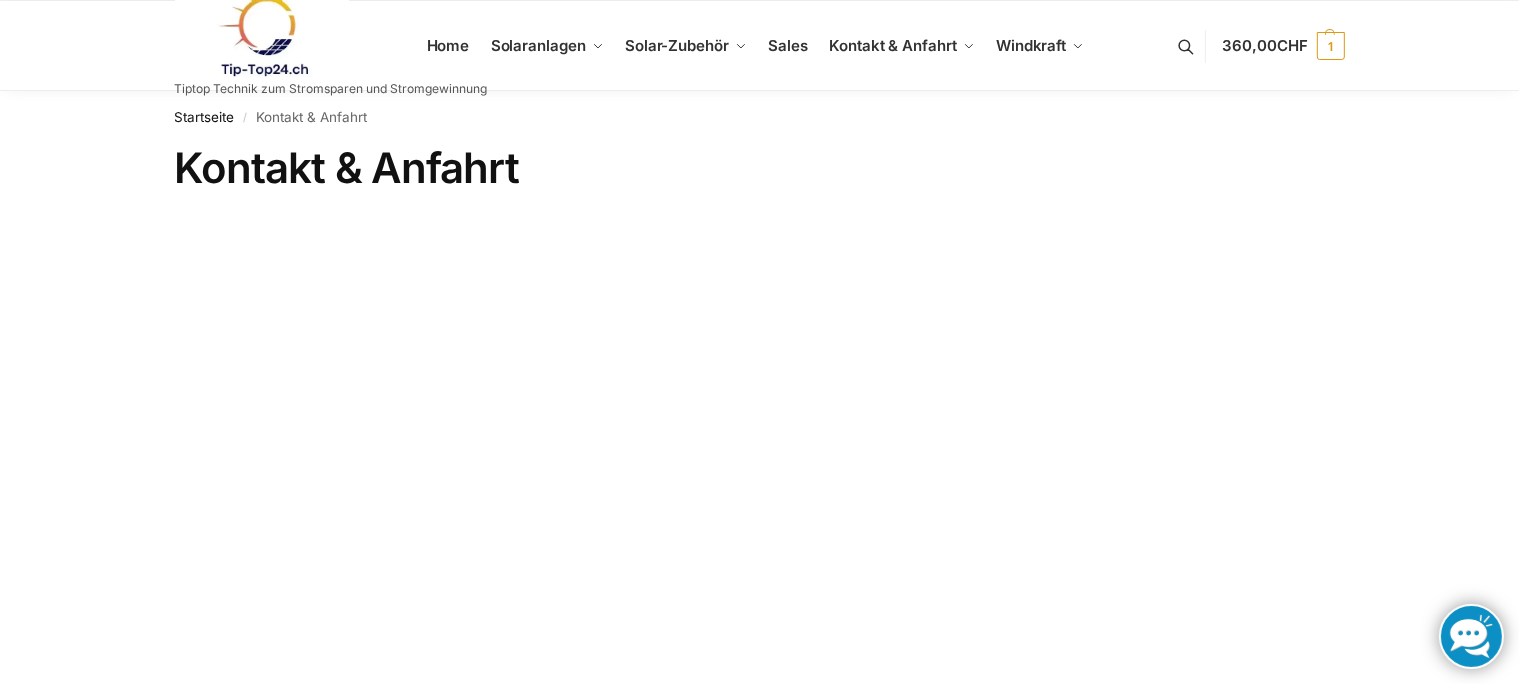 scroll, scrollTop: 3, scrollLeft: 0, axis: vertical 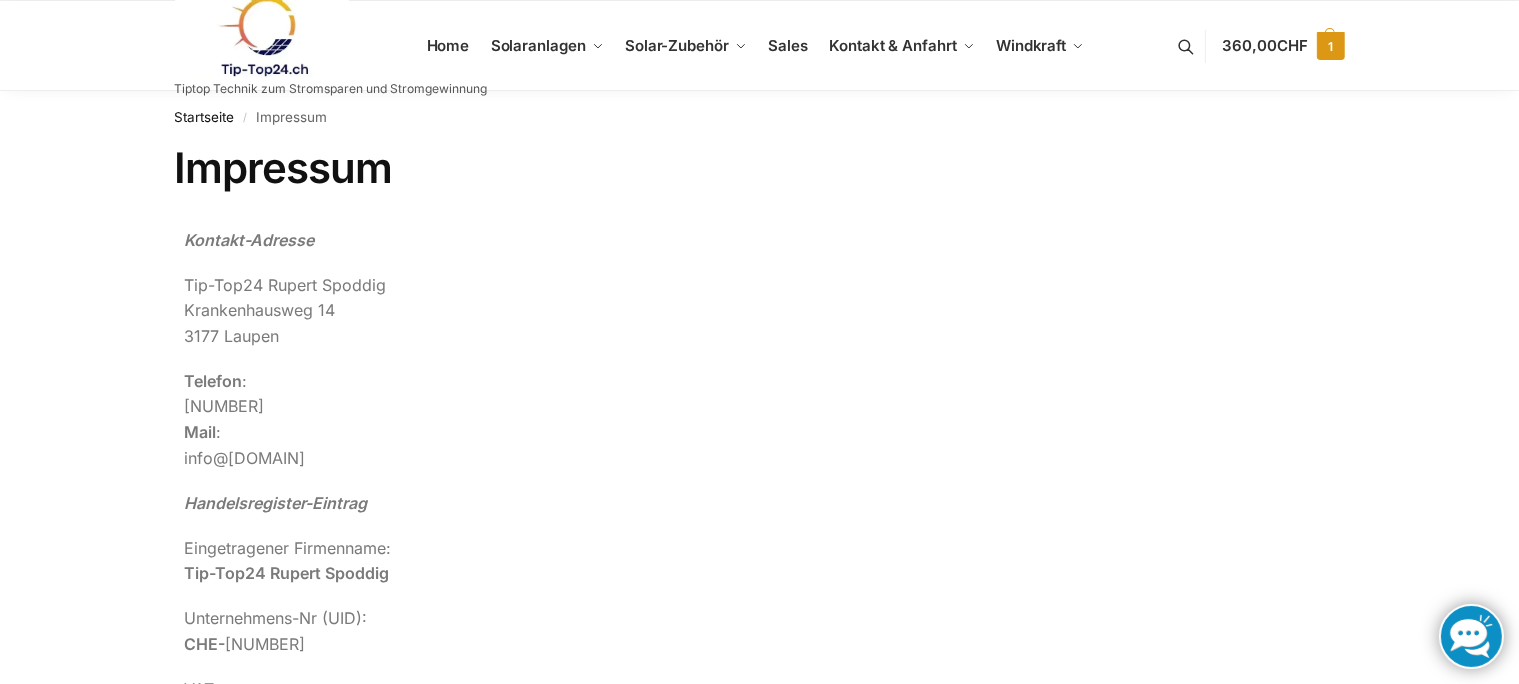 click on "CHF" at bounding box center (1292, 45) 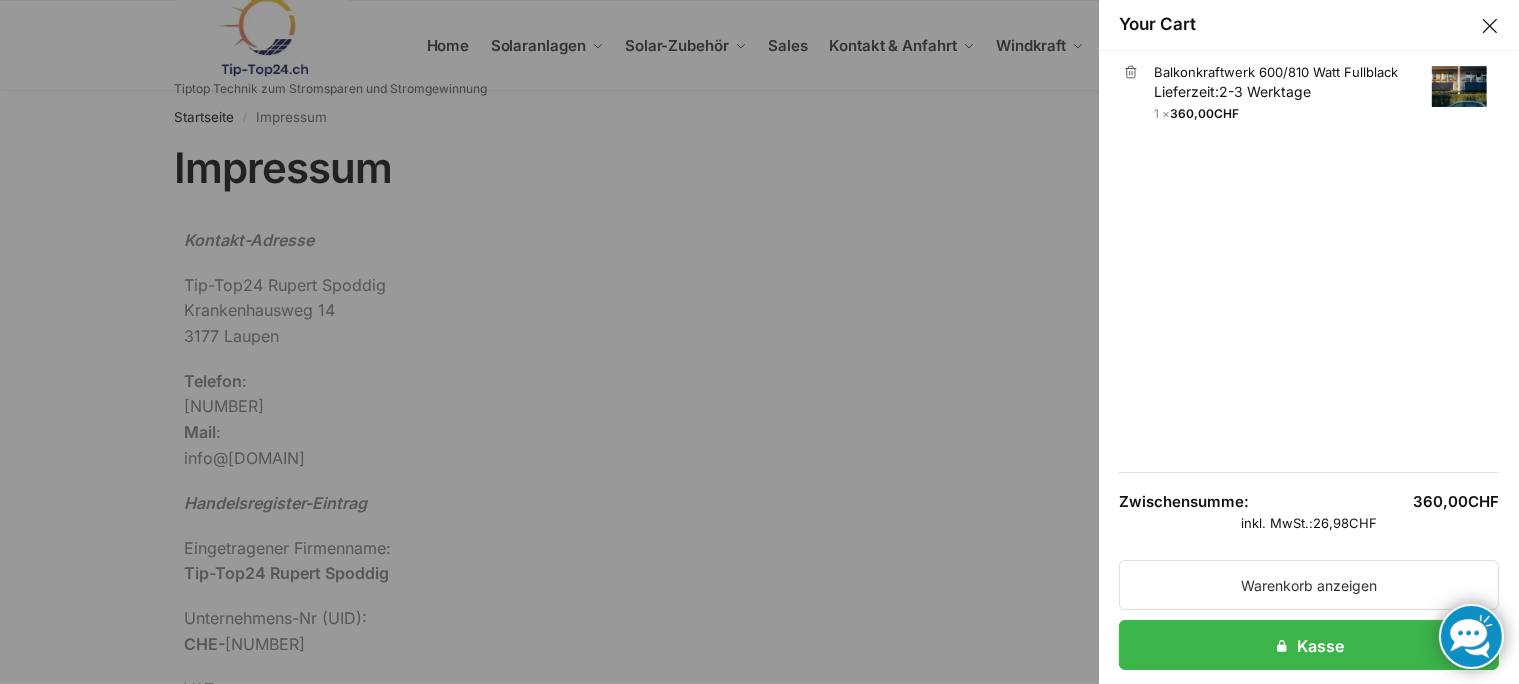 click on "Lieferzeit:  2-3 Werktage" at bounding box center (1232, 91) 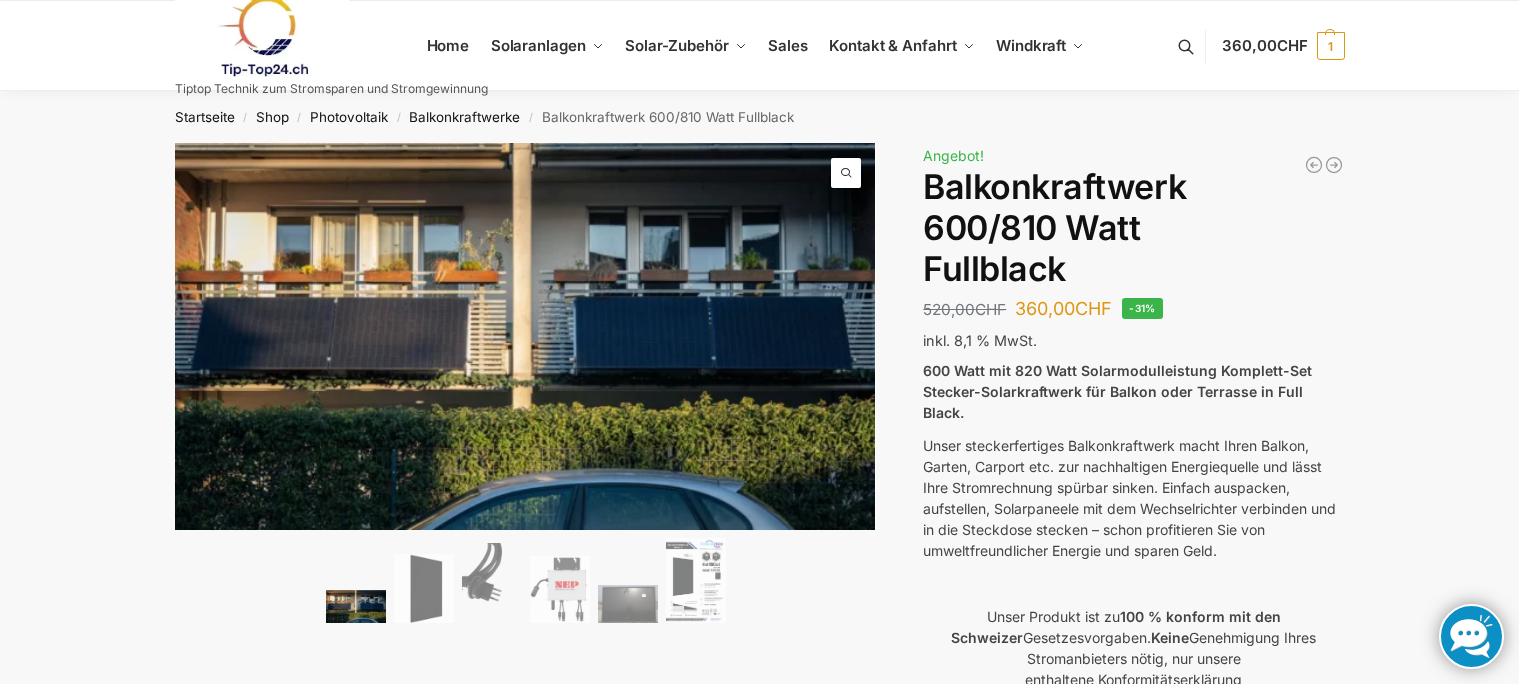 scroll, scrollTop: 0, scrollLeft: 0, axis: both 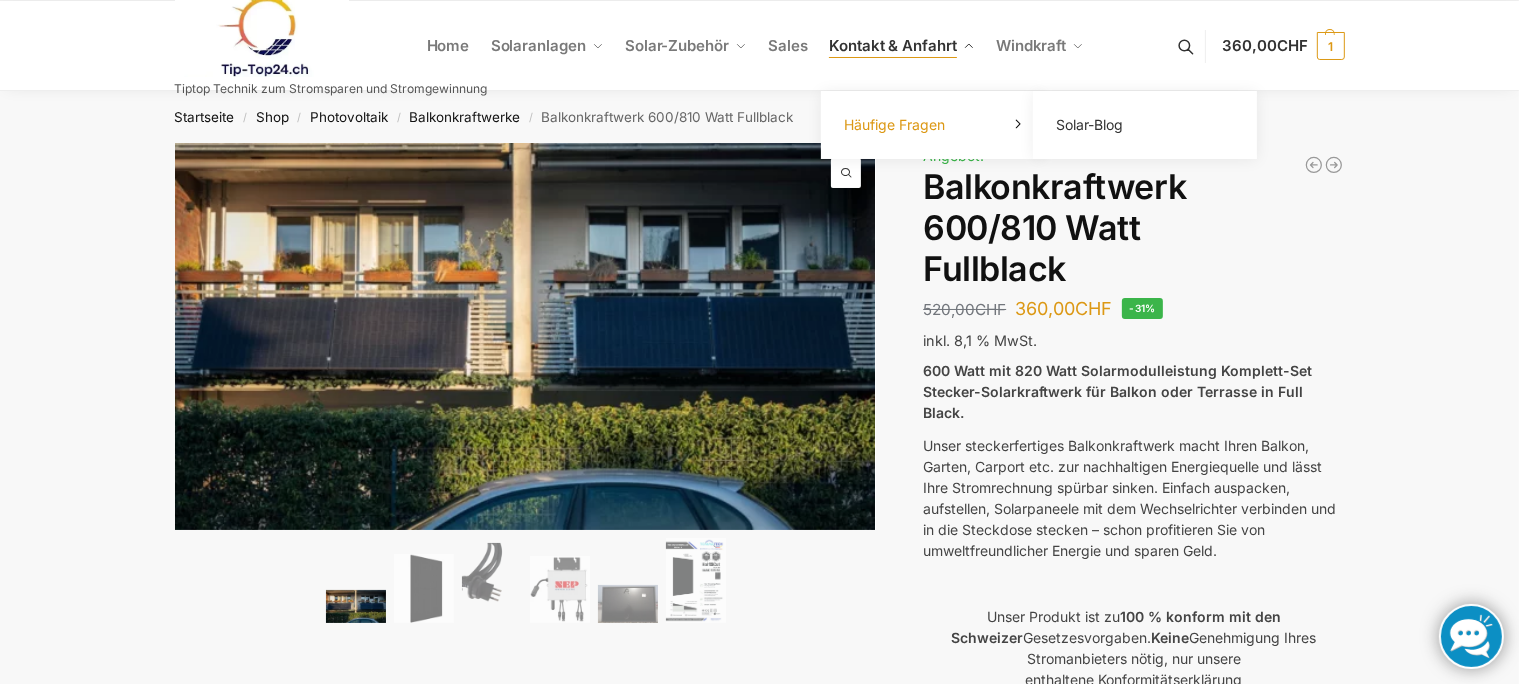 click on "Häufige Fragen" at bounding box center [894, 124] 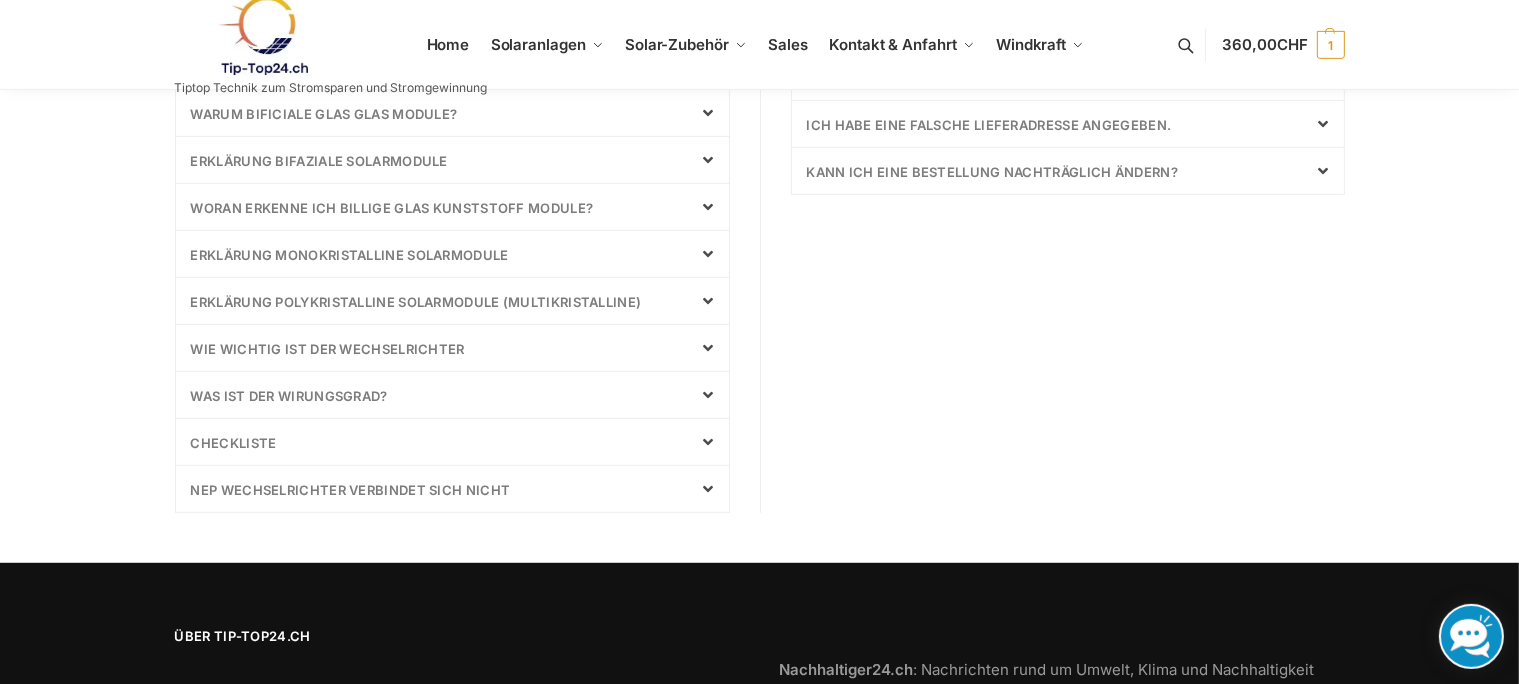 scroll, scrollTop: 1048, scrollLeft: 0, axis: vertical 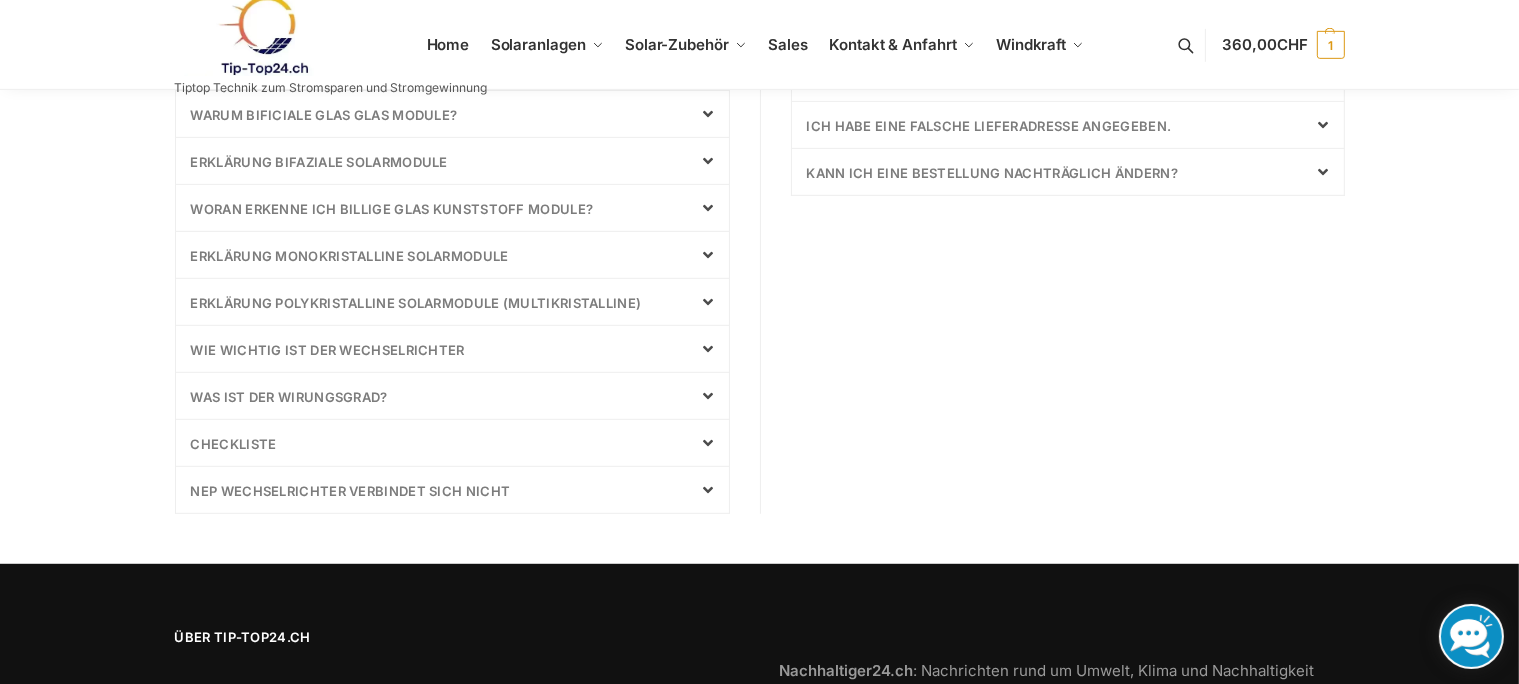 click at bounding box center (709, 443) 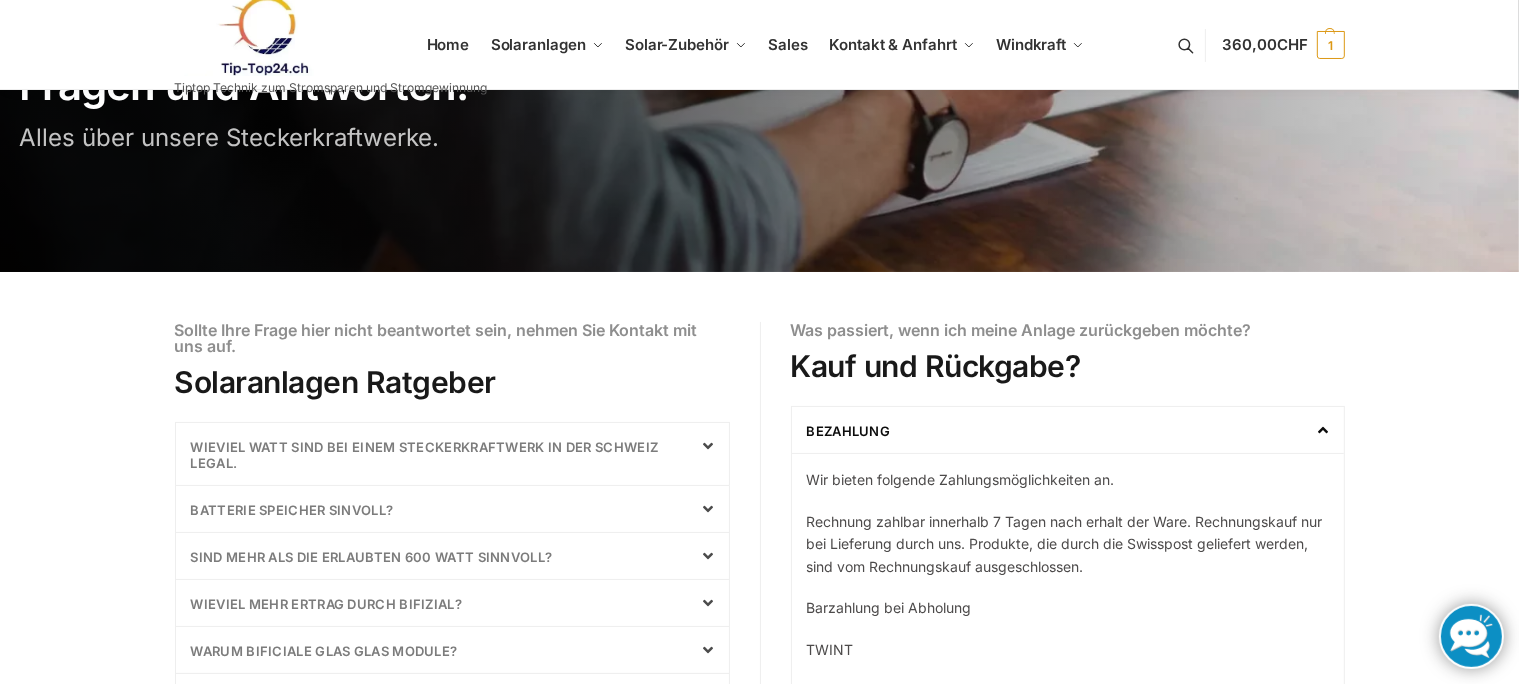scroll, scrollTop: 0, scrollLeft: 0, axis: both 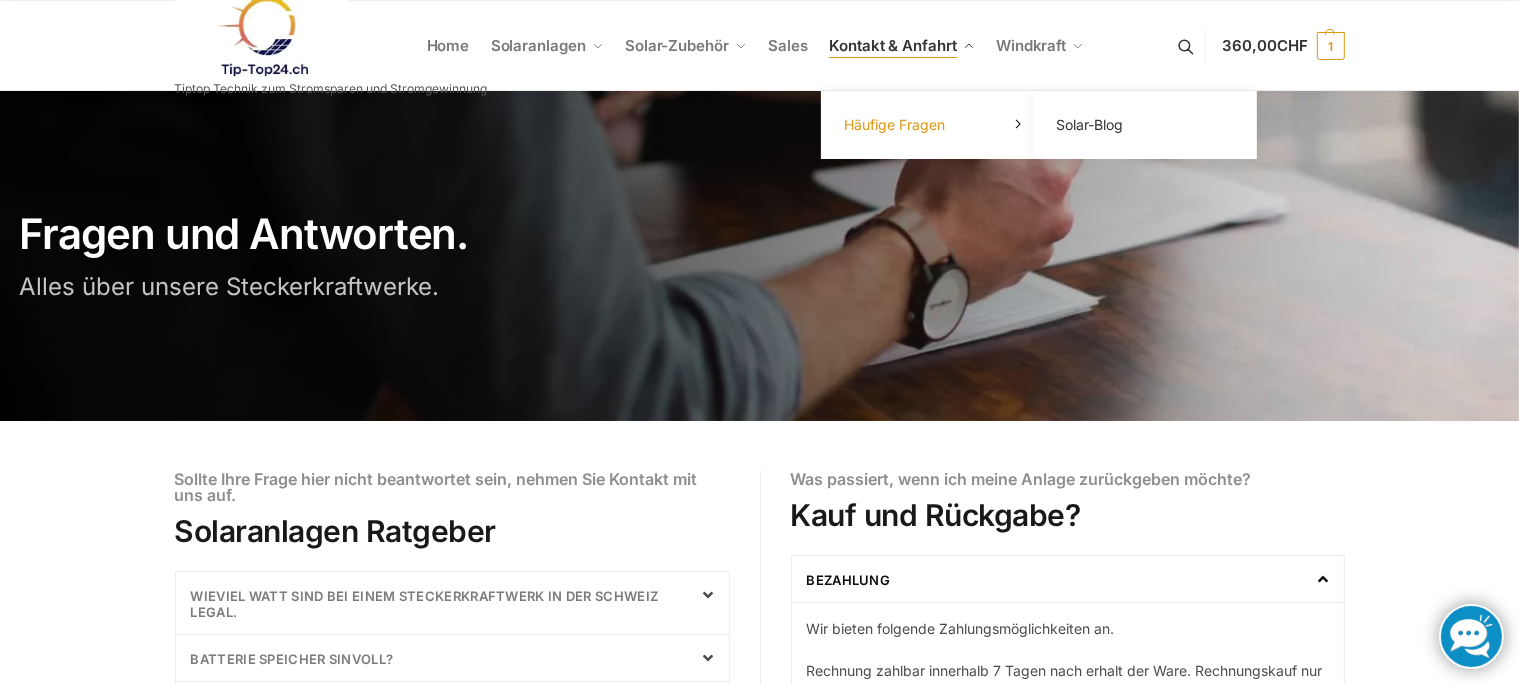 click on "Häufige Fragen" at bounding box center (933, 125) 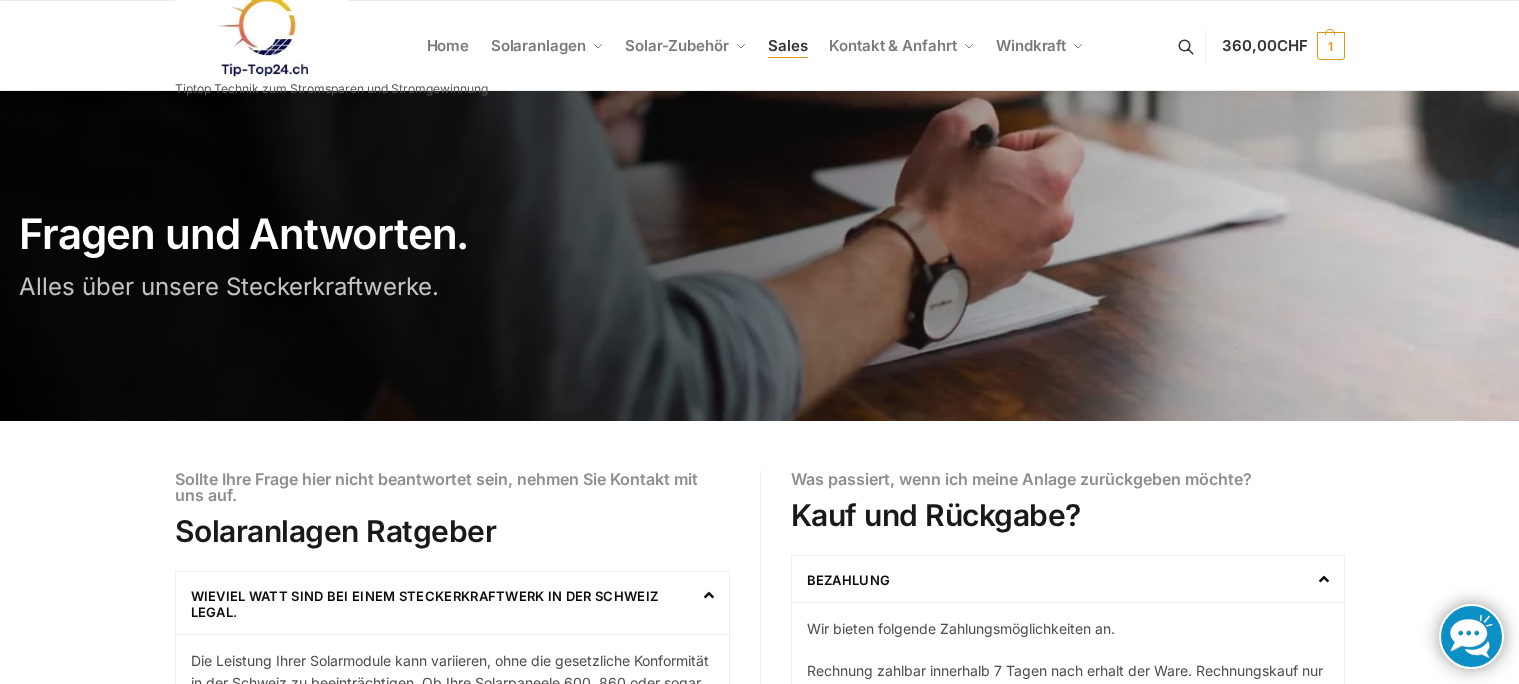 scroll, scrollTop: 0, scrollLeft: 0, axis: both 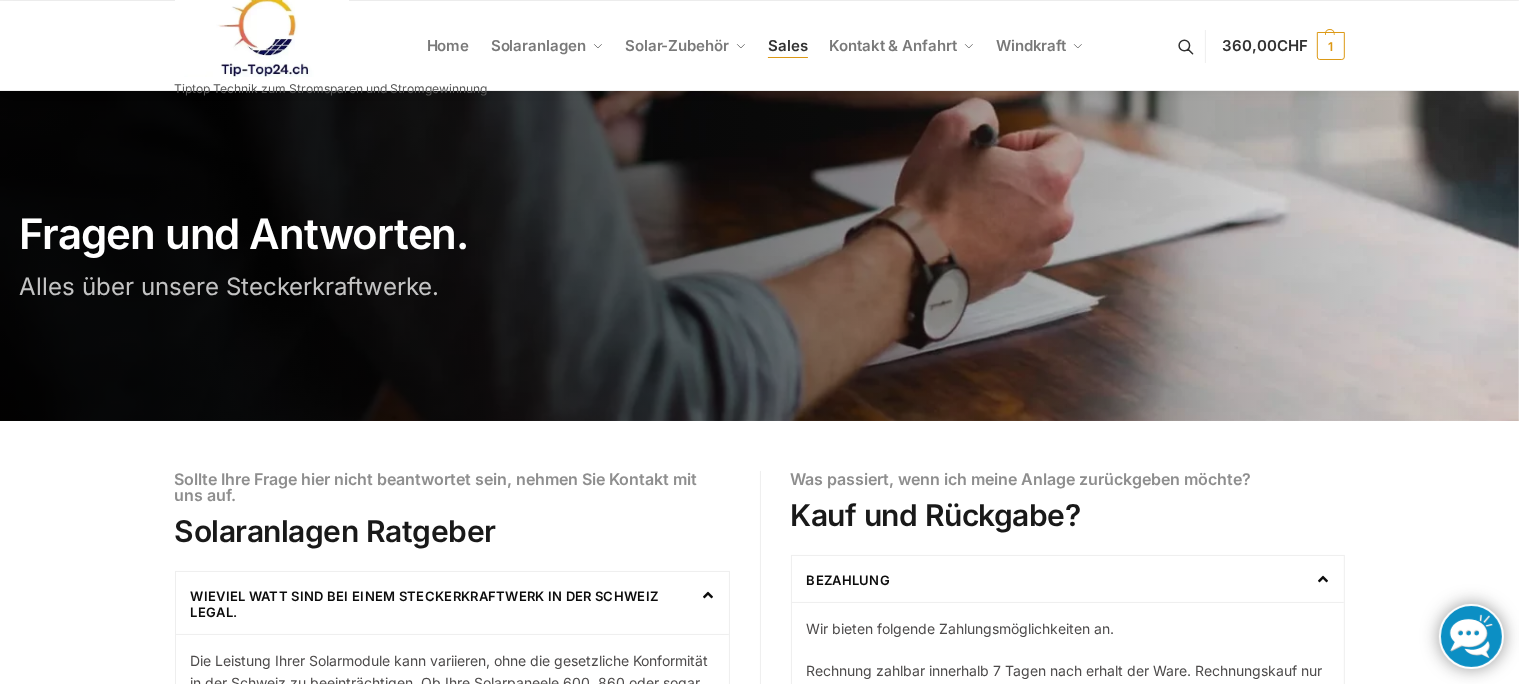 click on "Sales" at bounding box center (788, 45) 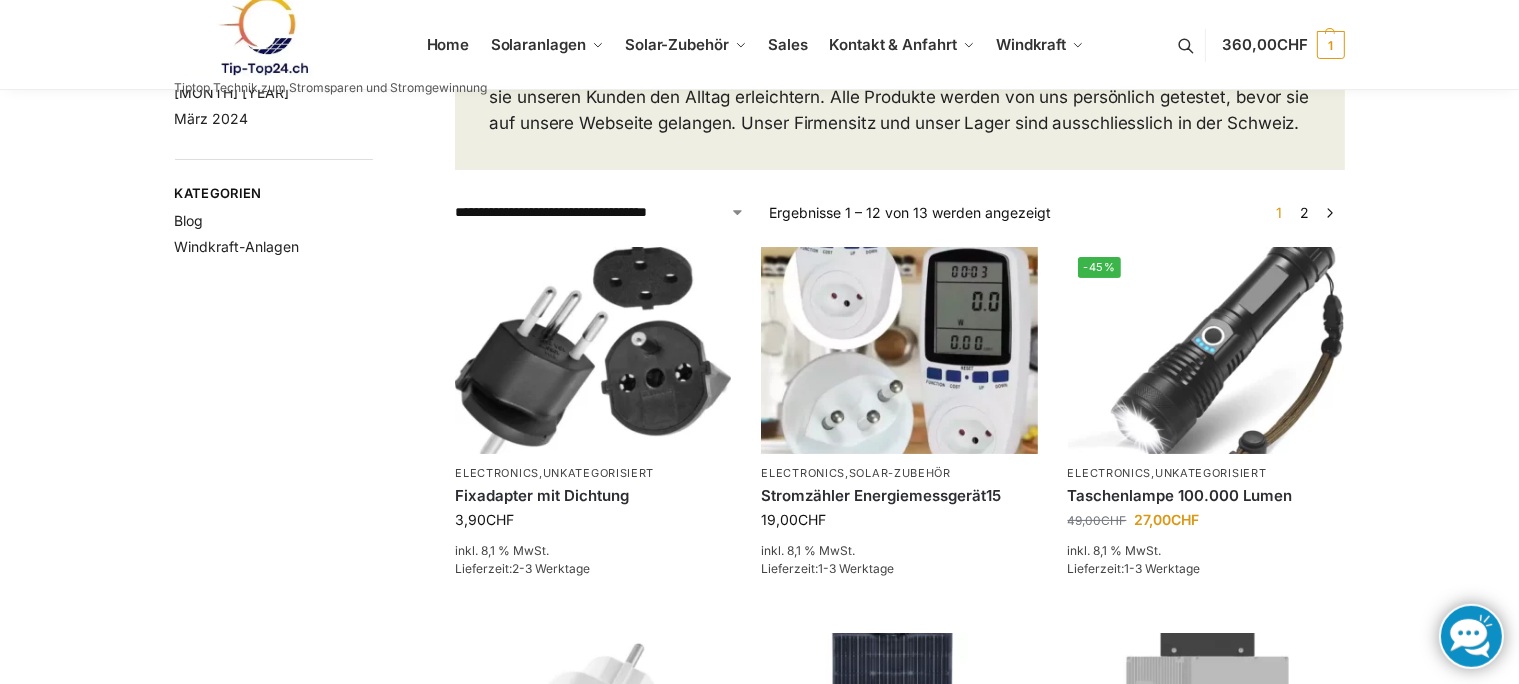 scroll, scrollTop: 0, scrollLeft: 0, axis: both 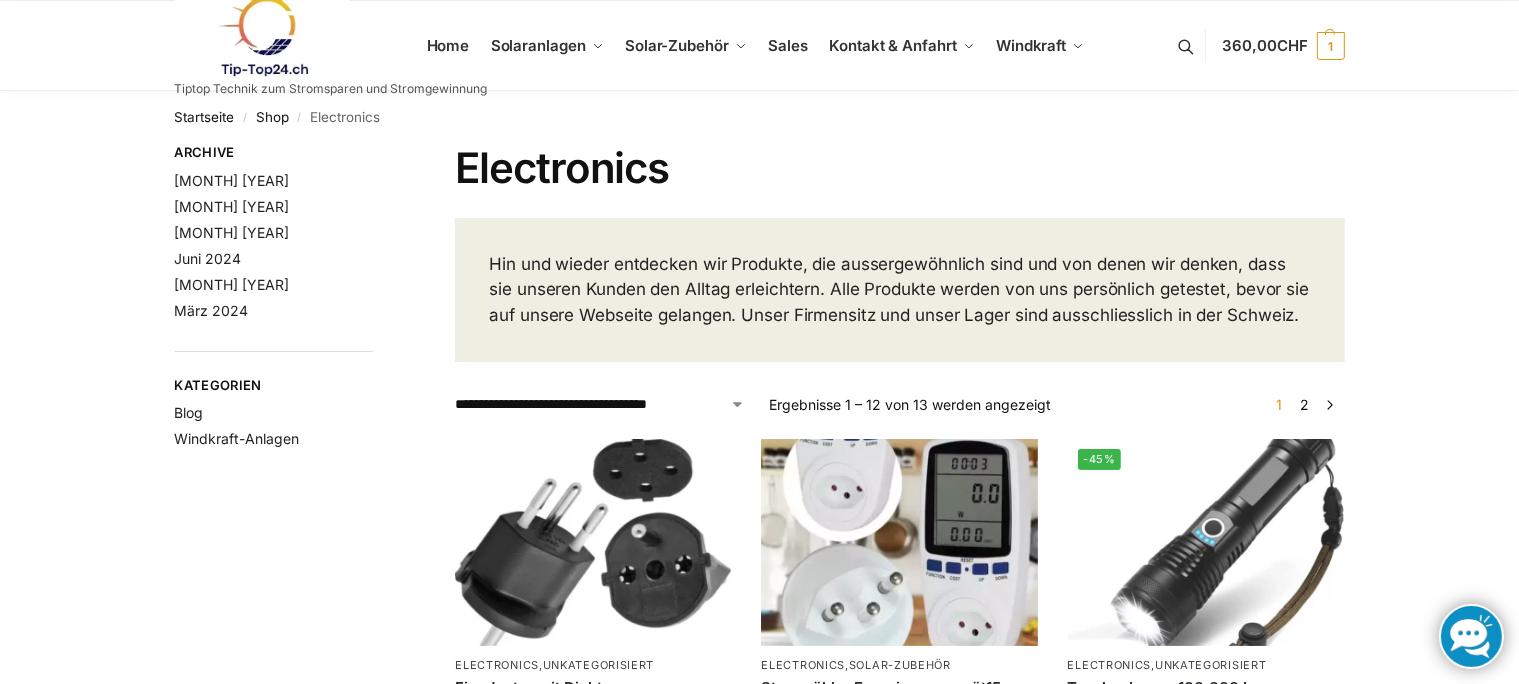 click at bounding box center [331, 36] 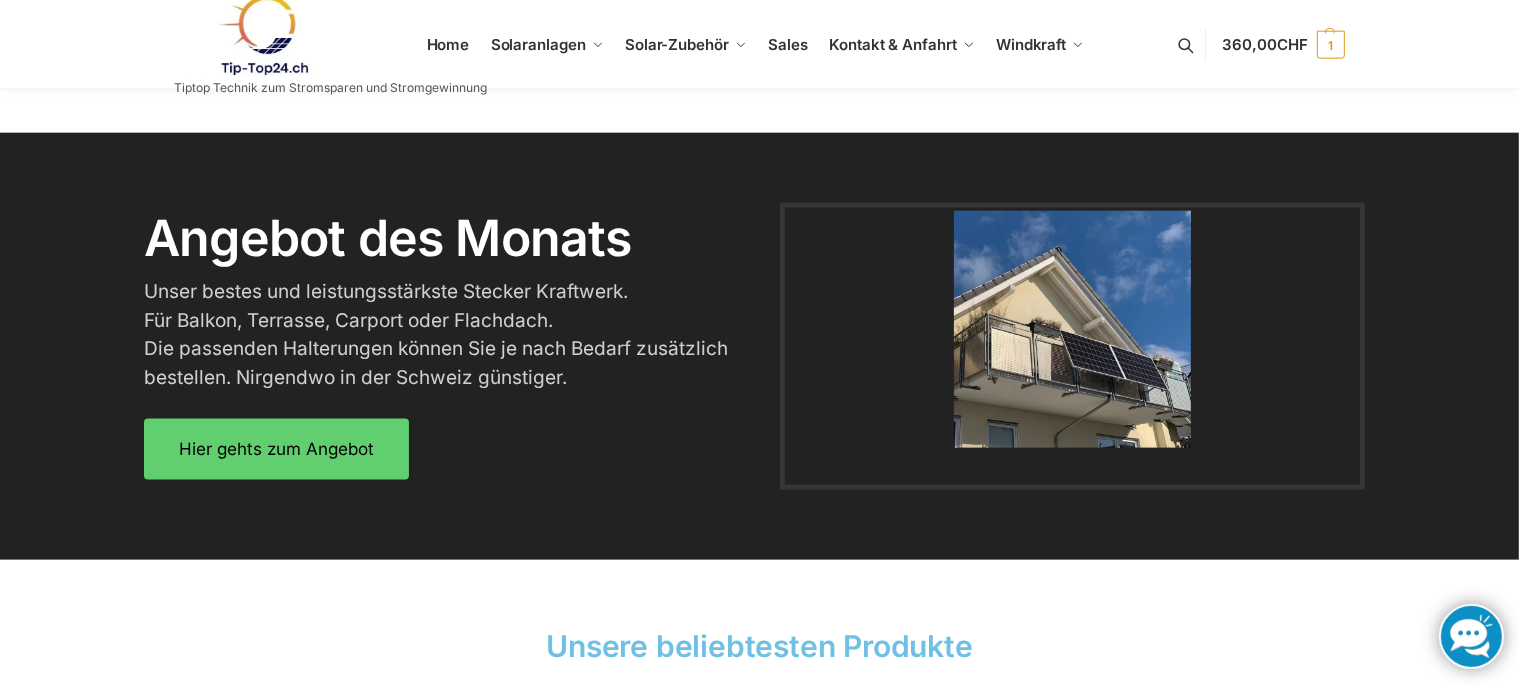 scroll, scrollTop: 2436, scrollLeft: 0, axis: vertical 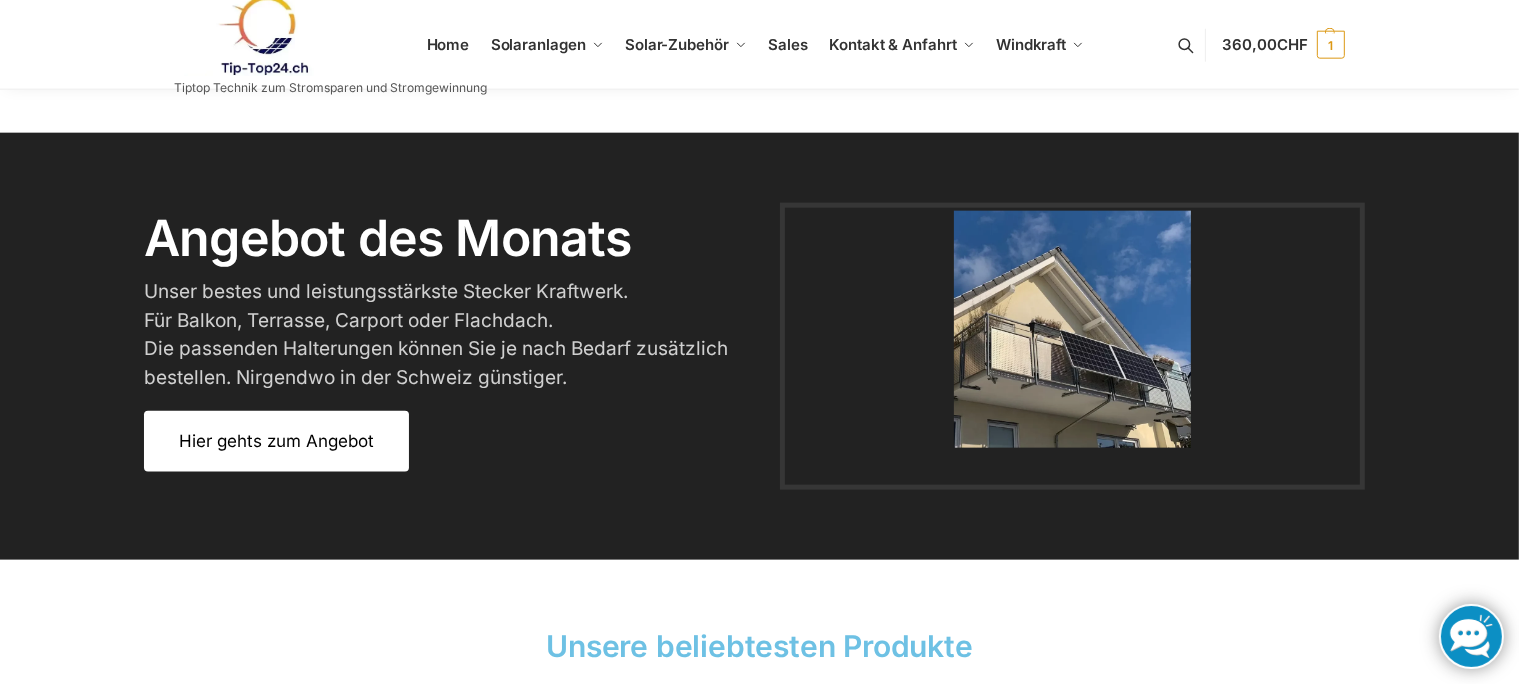 click on "Hier gehts zum Angebot" at bounding box center [276, 441] 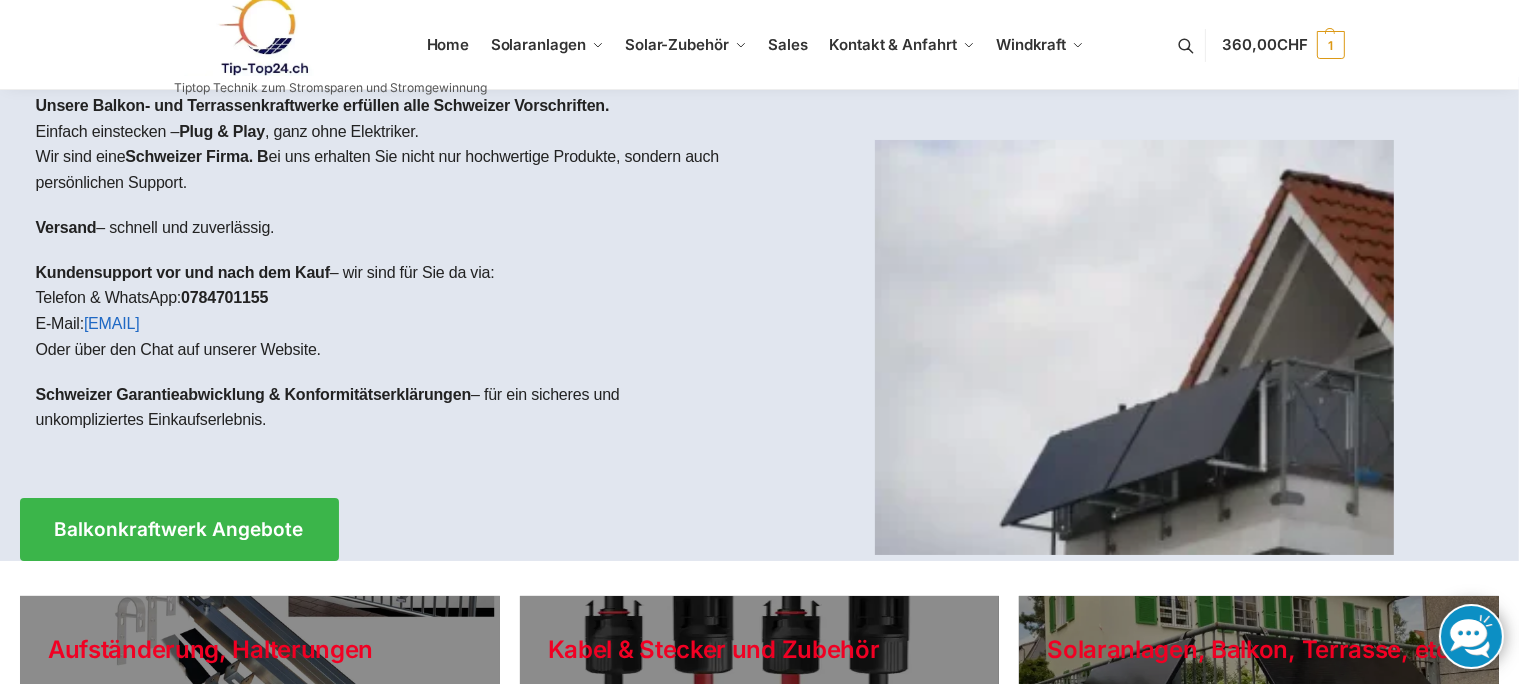 scroll, scrollTop: 0, scrollLeft: 0, axis: both 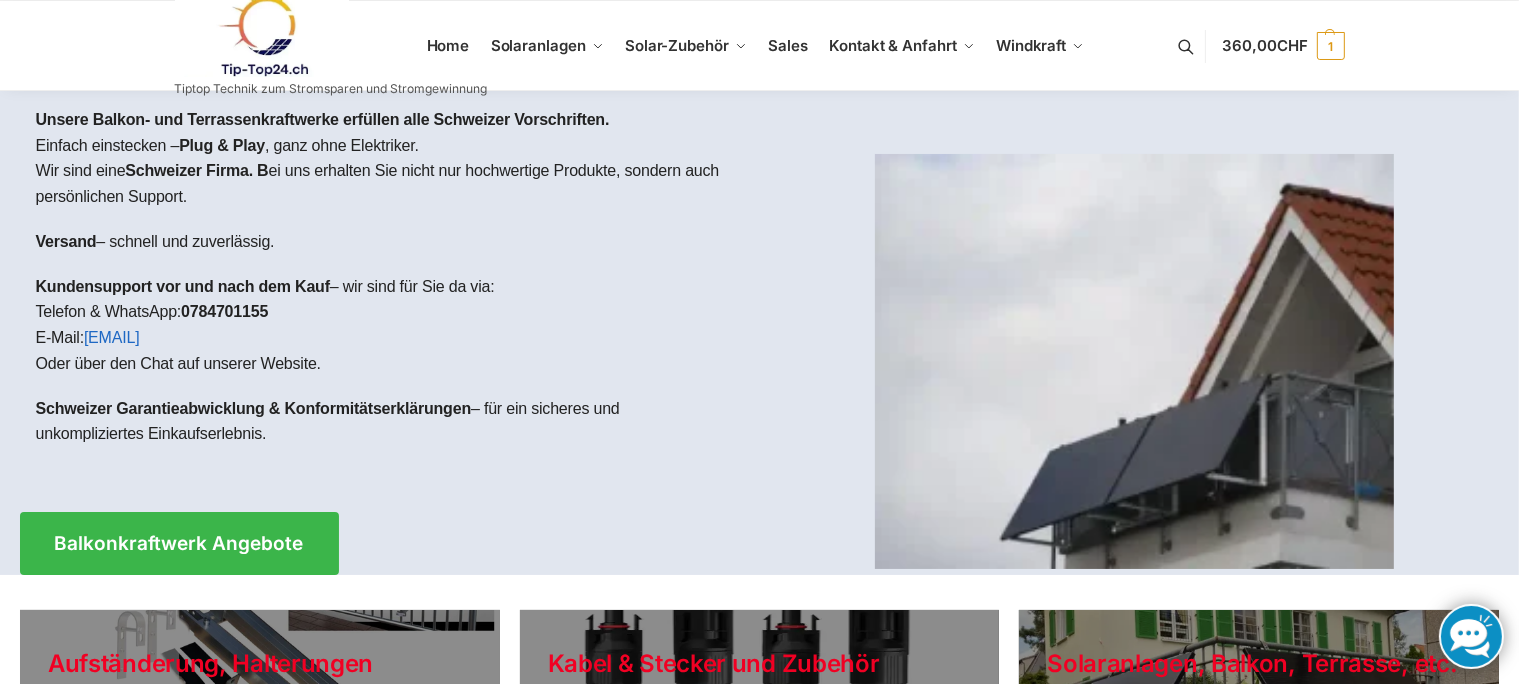 click at bounding box center [262, 36] 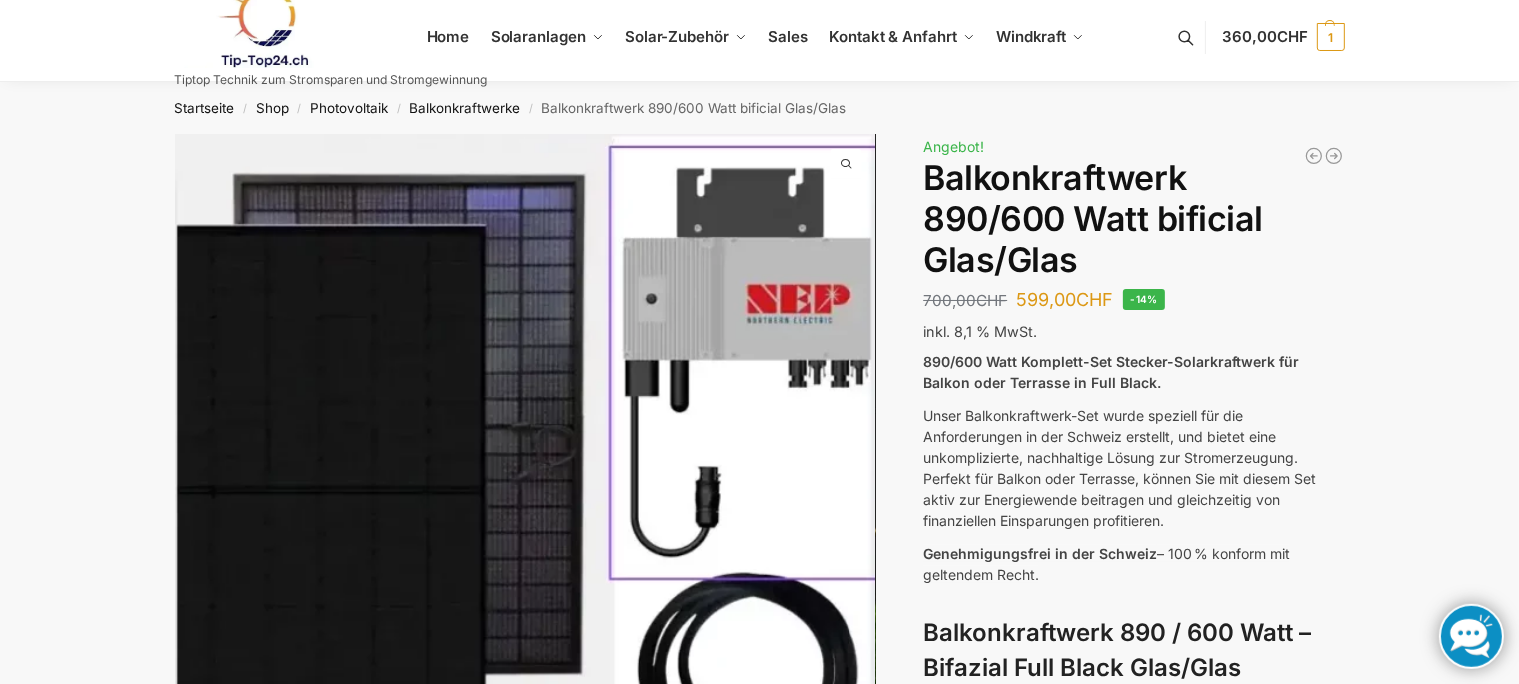 scroll, scrollTop: 0, scrollLeft: 0, axis: both 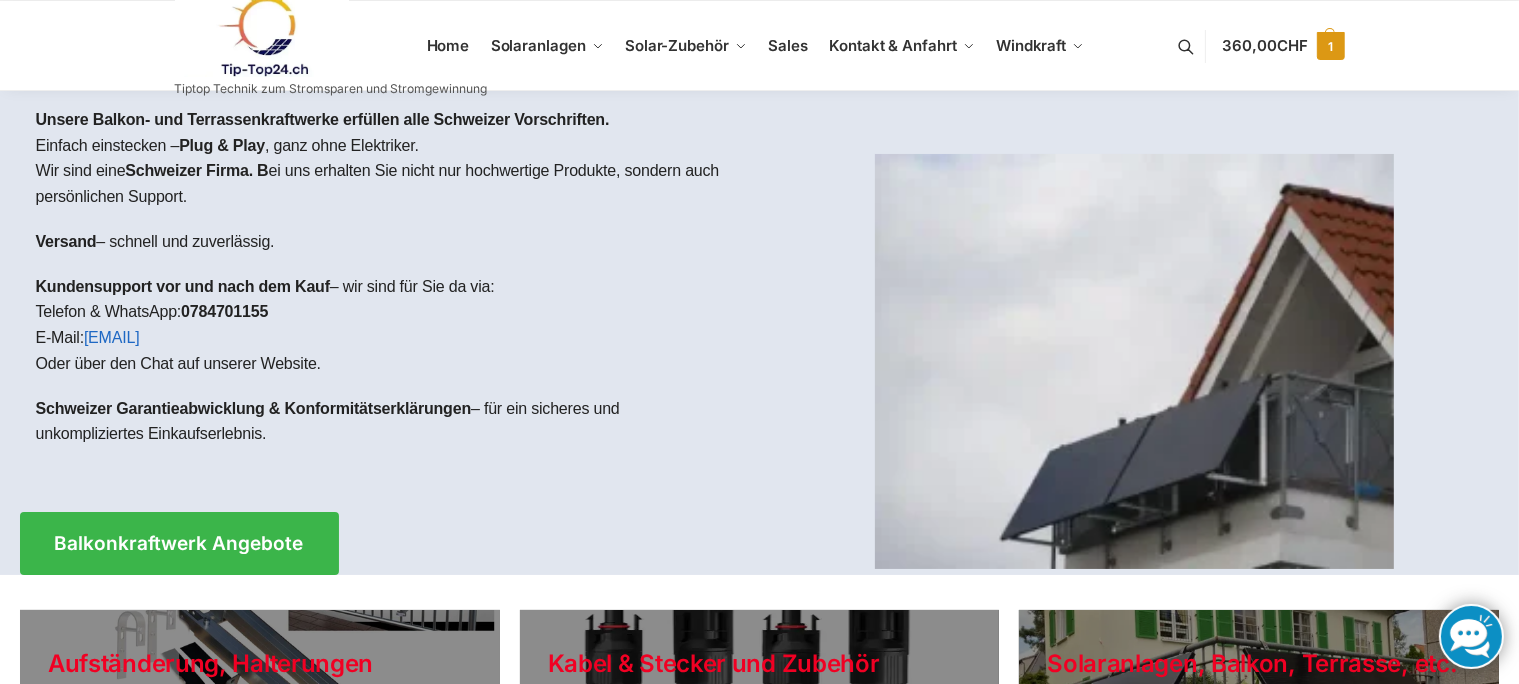 click on "360,00  CHF" at bounding box center (1264, 45) 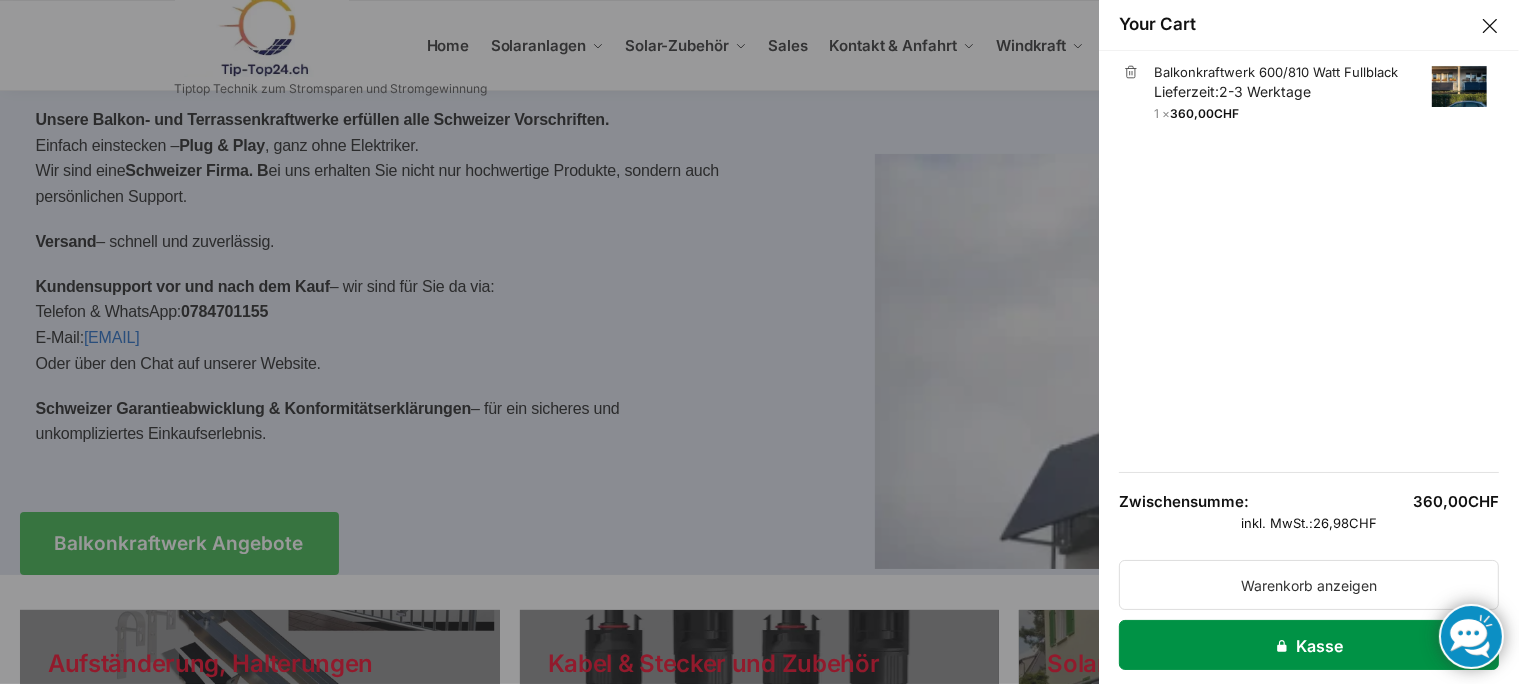 click on "Kasse" at bounding box center [1309, 645] 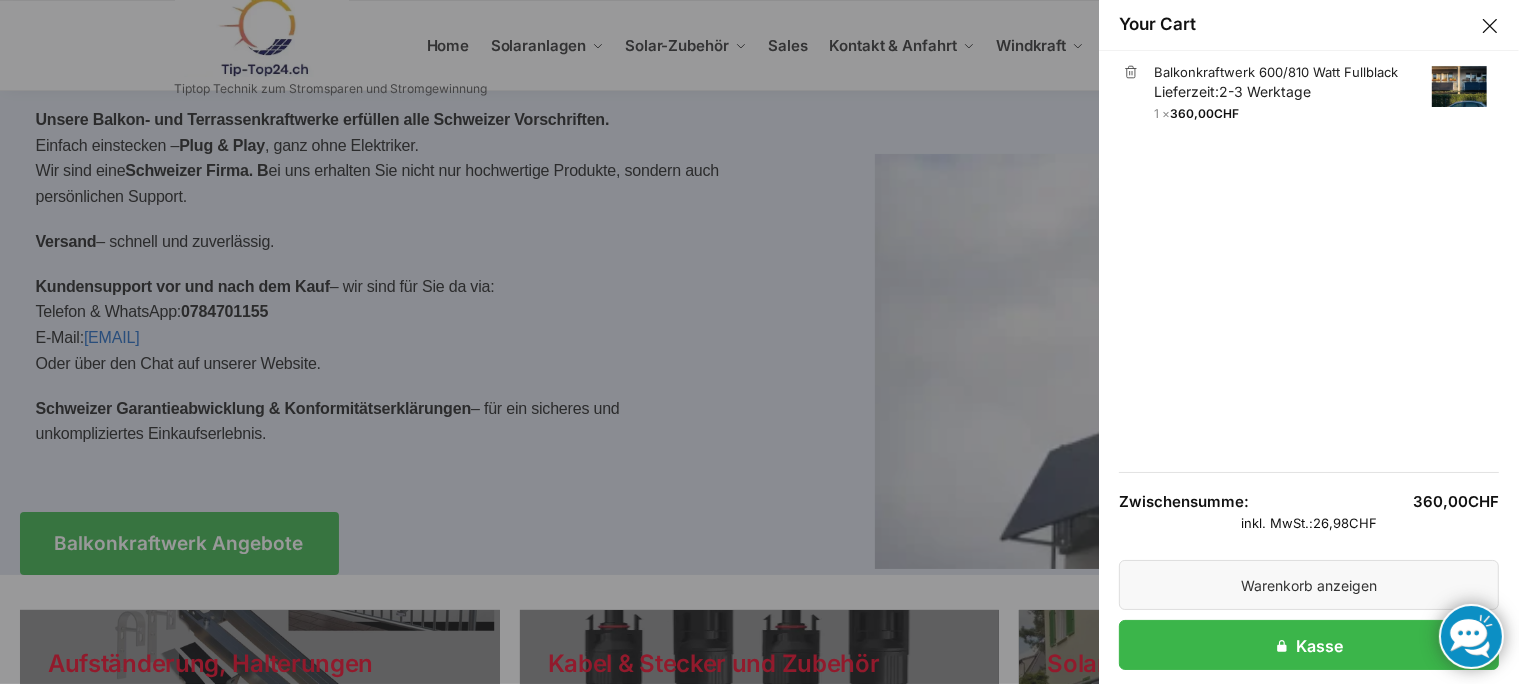 click on "Warenkorb anzeigen" at bounding box center (1309, 585) 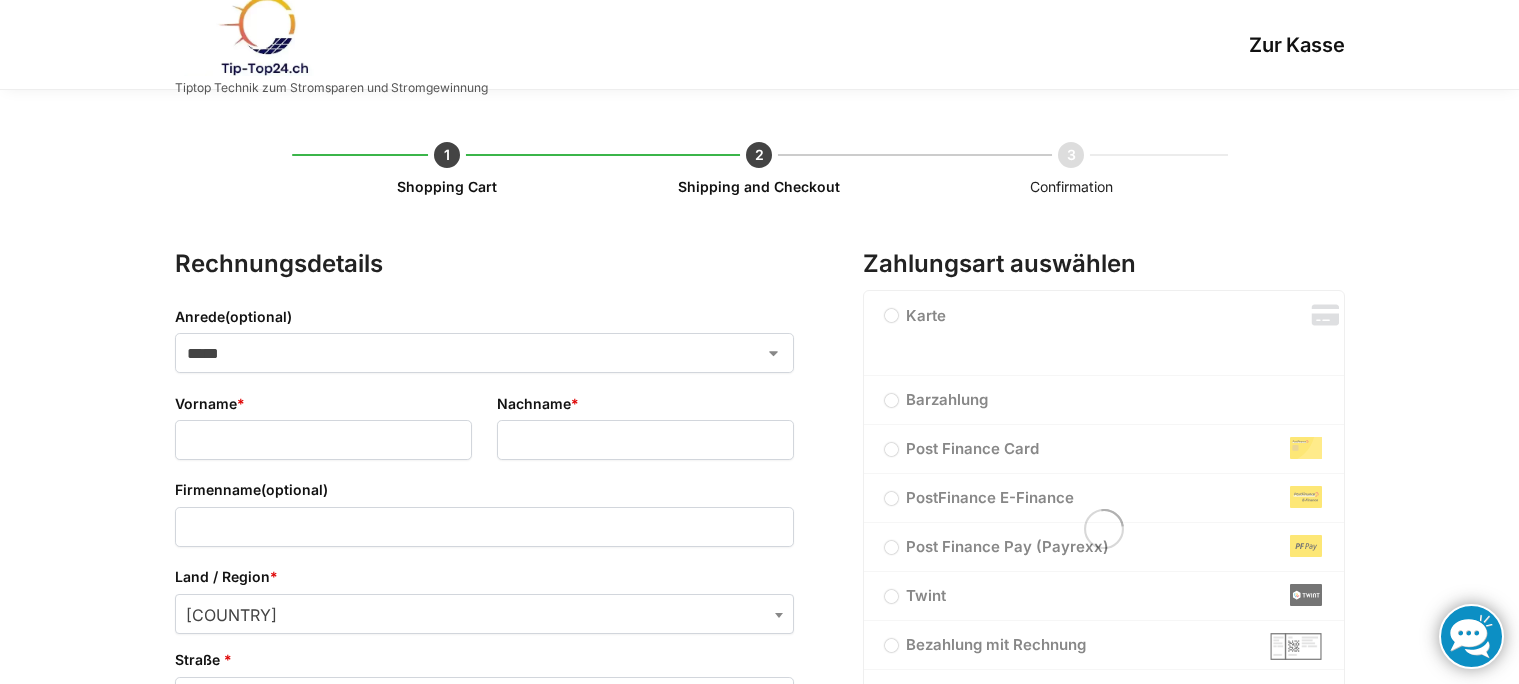 select on "**" 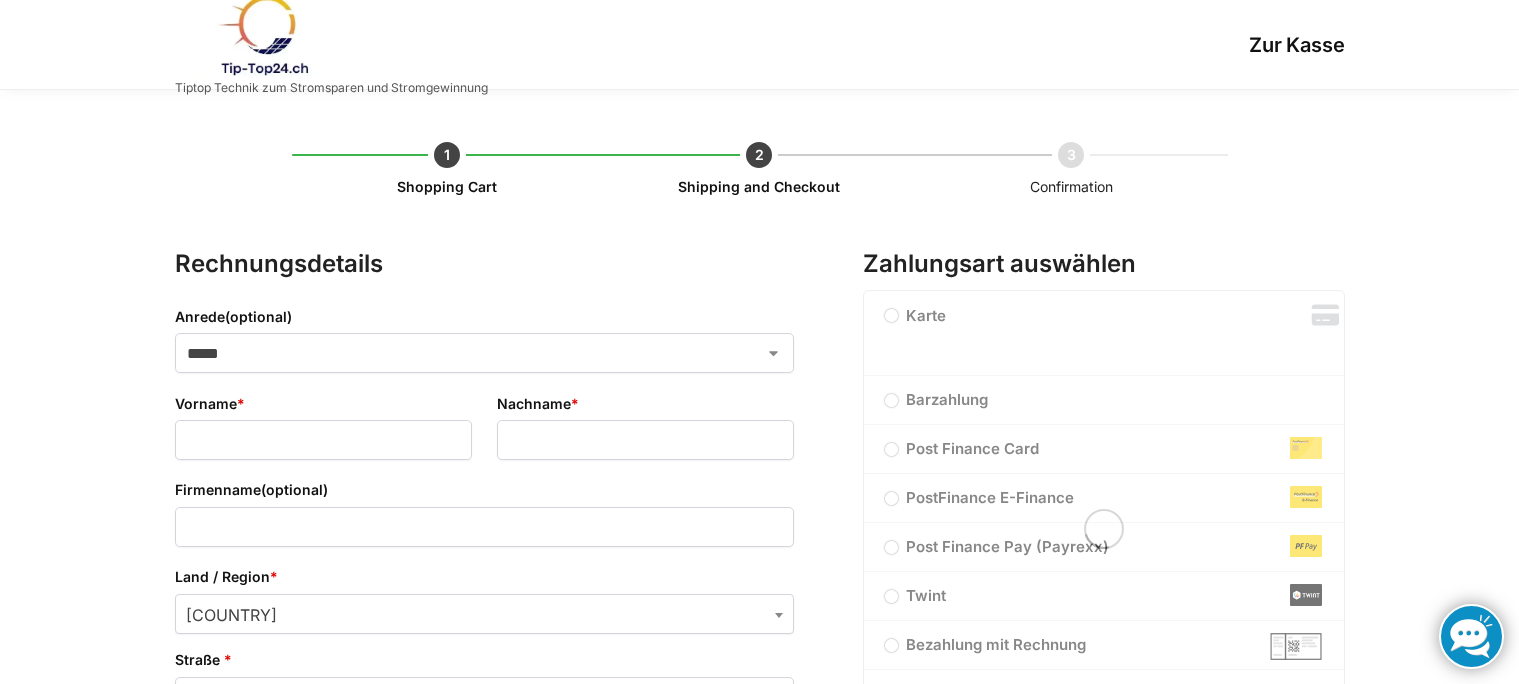 select on "**" 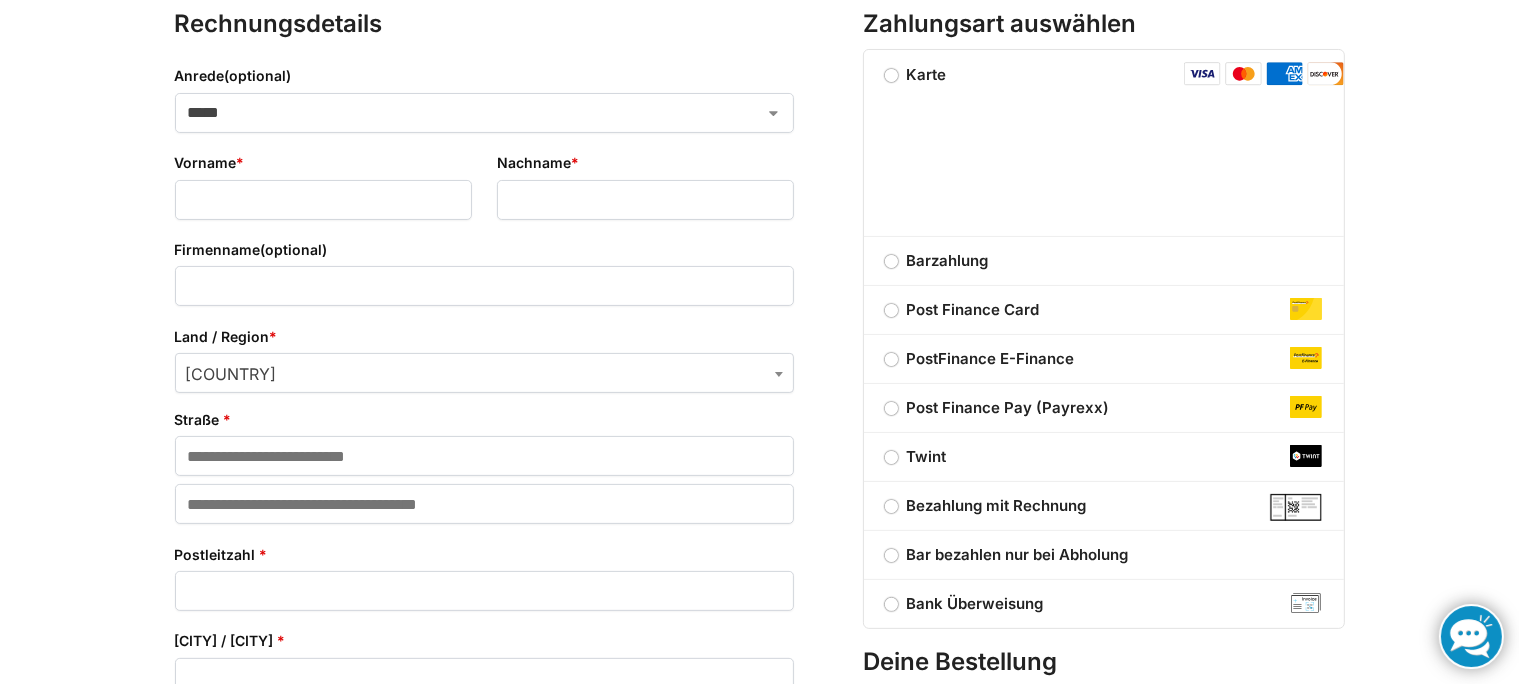 scroll, scrollTop: 0, scrollLeft: 0, axis: both 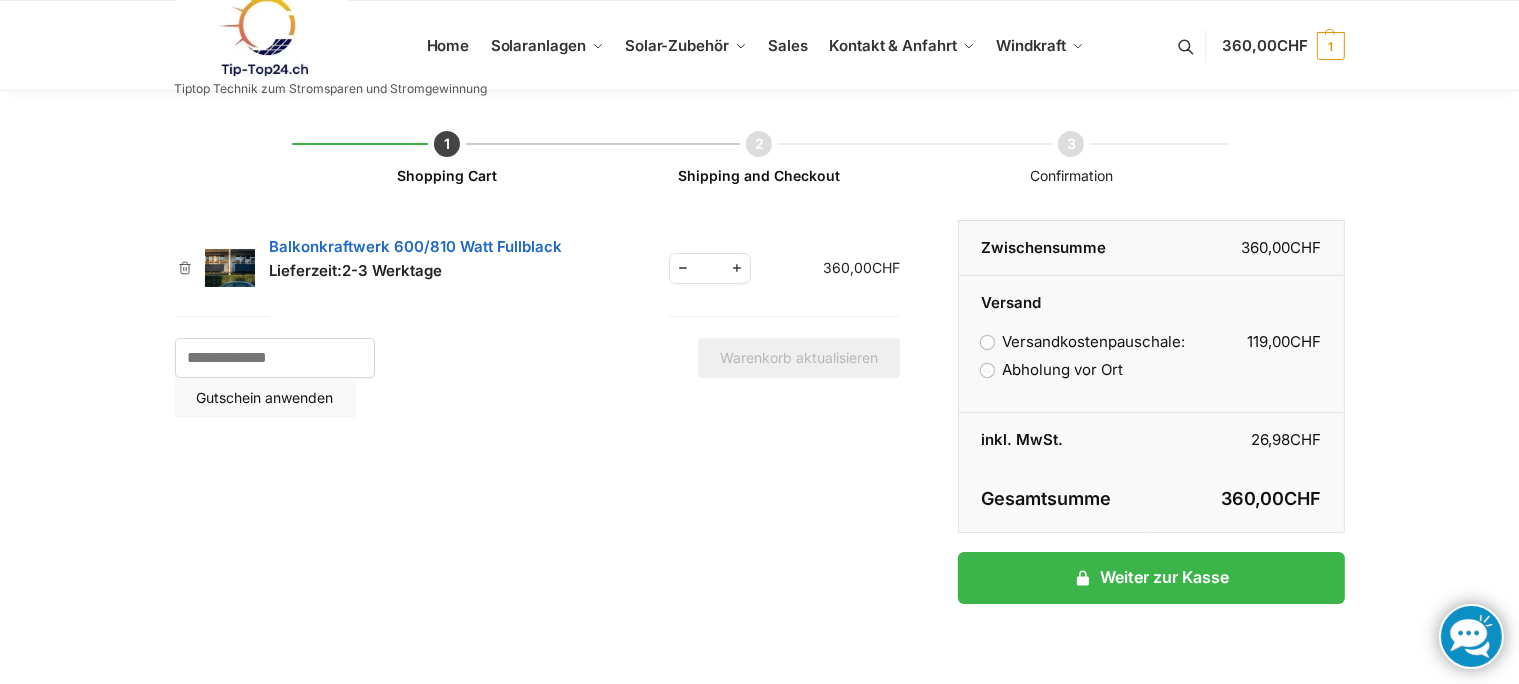 click at bounding box center (737, 268) 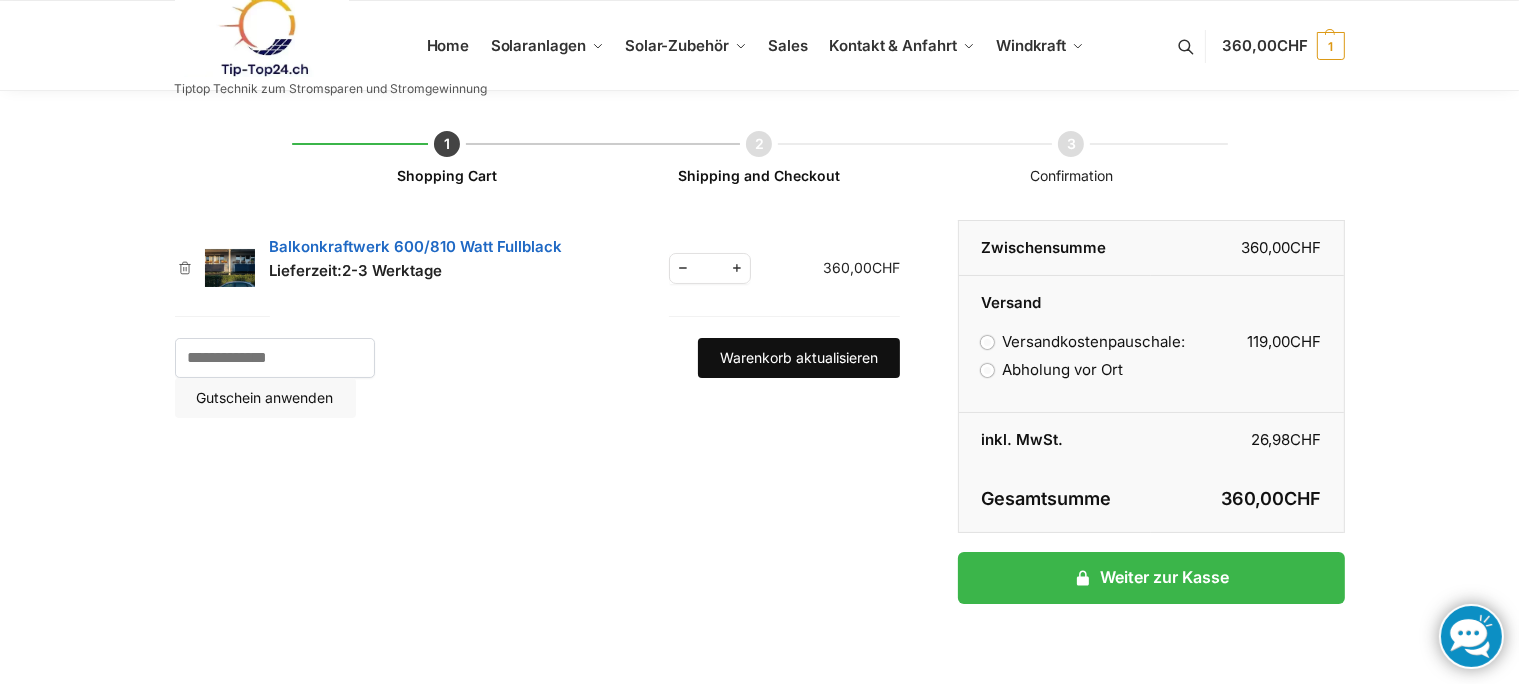 click on "Warenkorb aktualisieren" at bounding box center [799, 358] 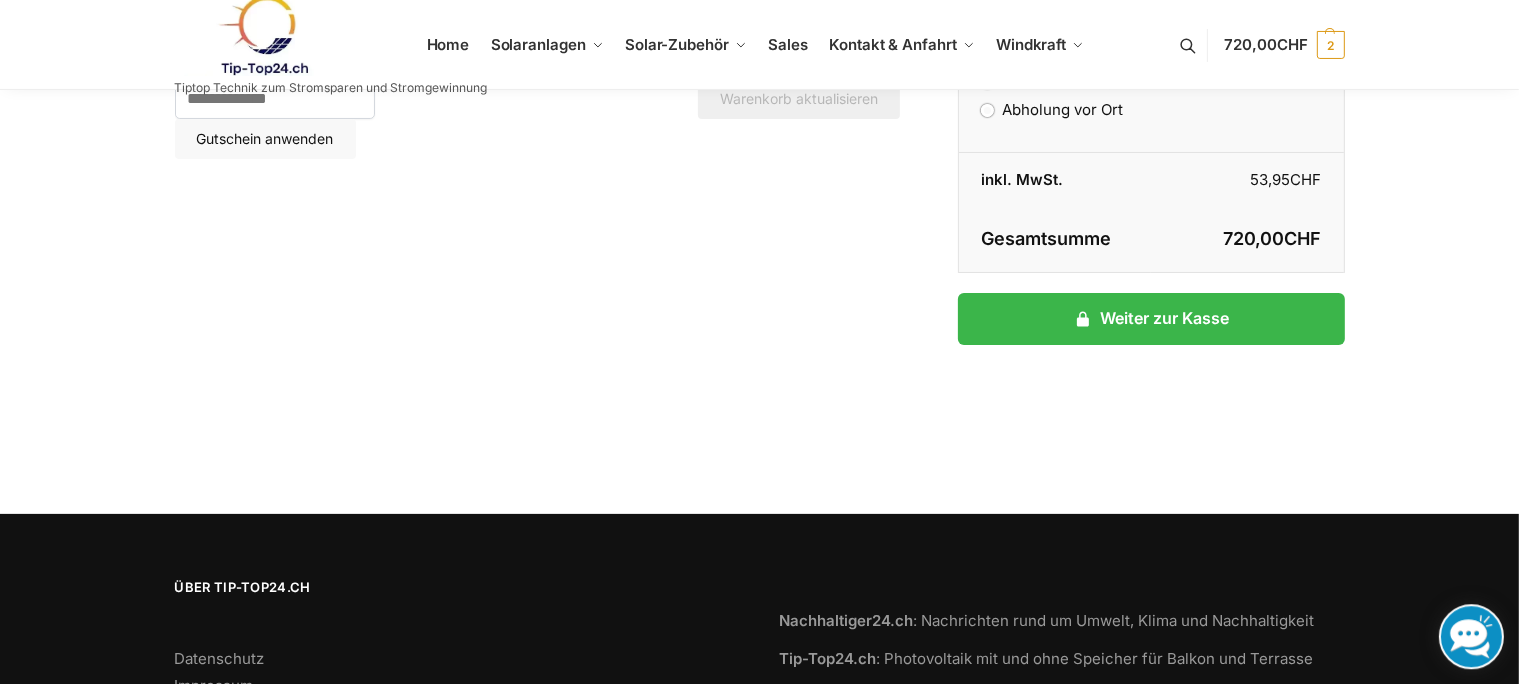 scroll, scrollTop: 0, scrollLeft: 0, axis: both 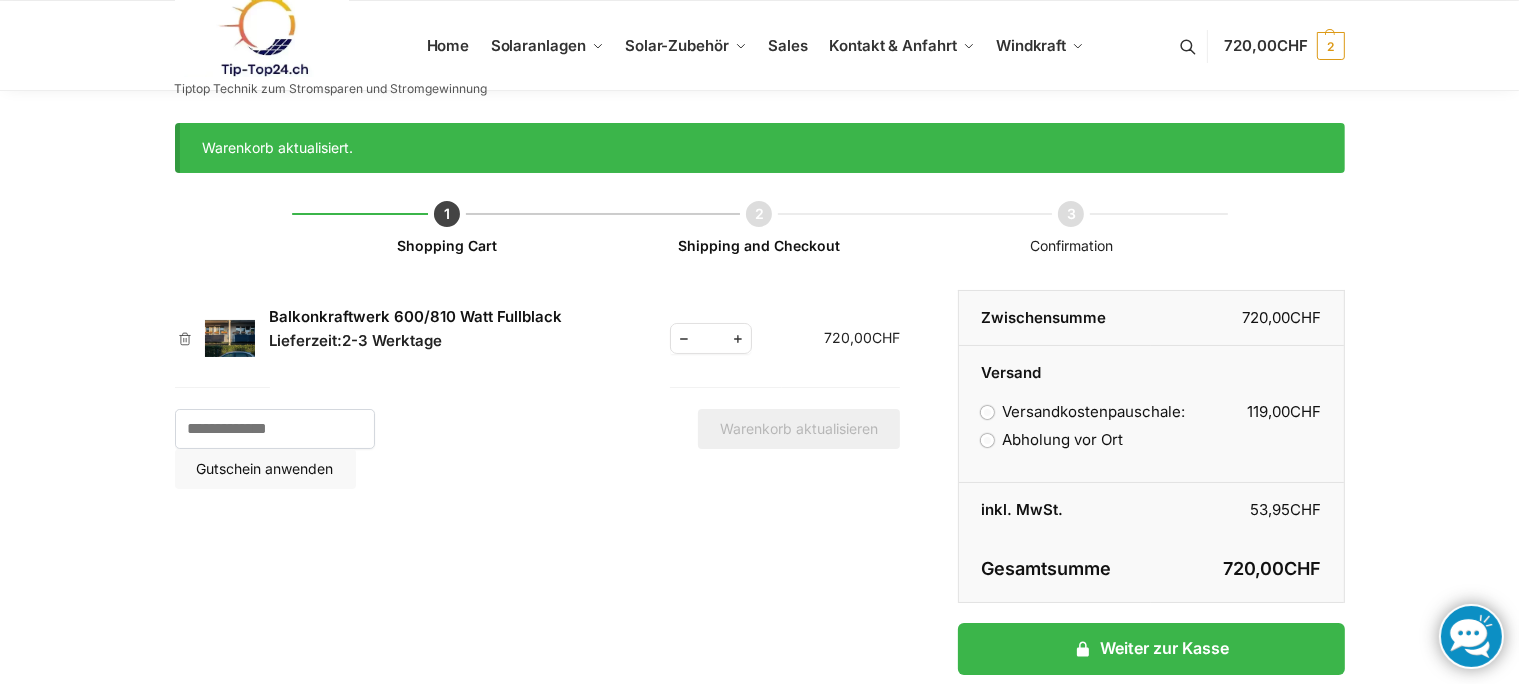 click on "Balkonkraftwerk 600/810 Watt Fullblack" at bounding box center [416, 316] 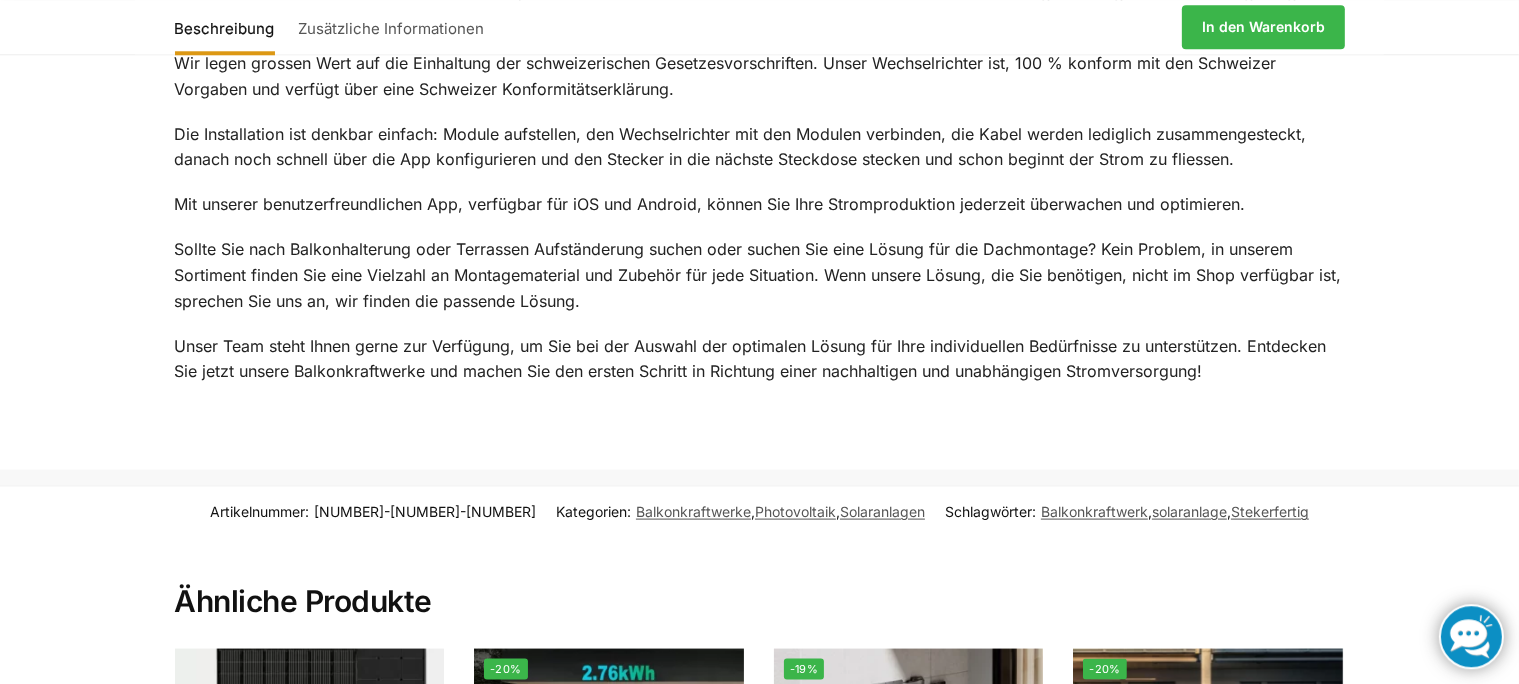 scroll, scrollTop: 2590, scrollLeft: 0, axis: vertical 